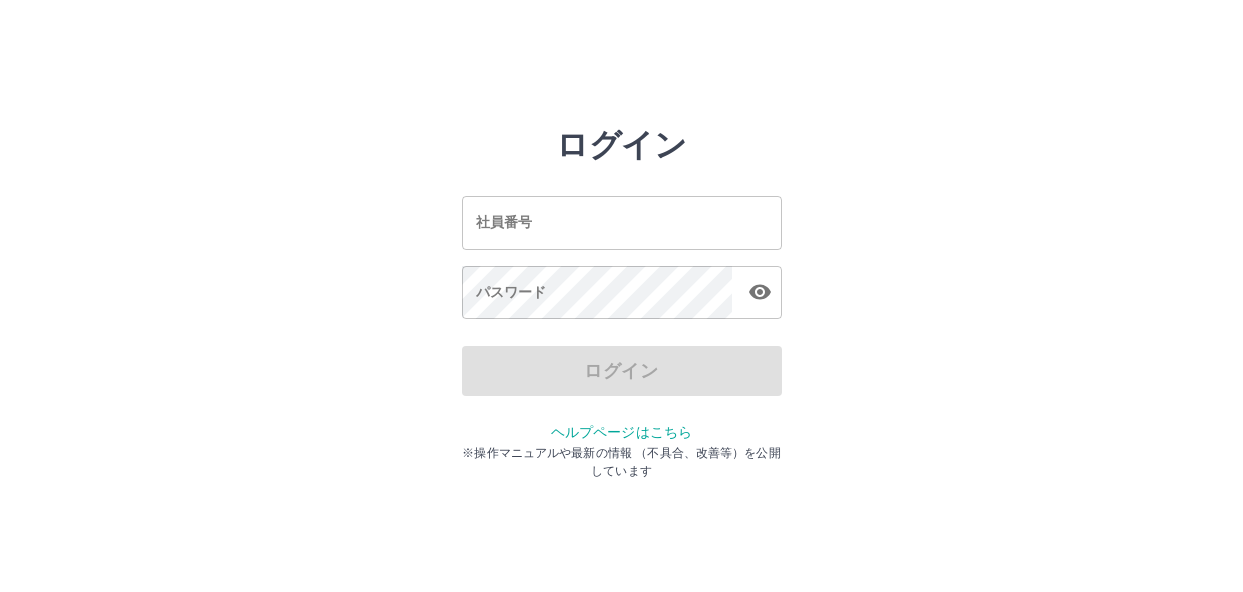 scroll, scrollTop: 0, scrollLeft: 0, axis: both 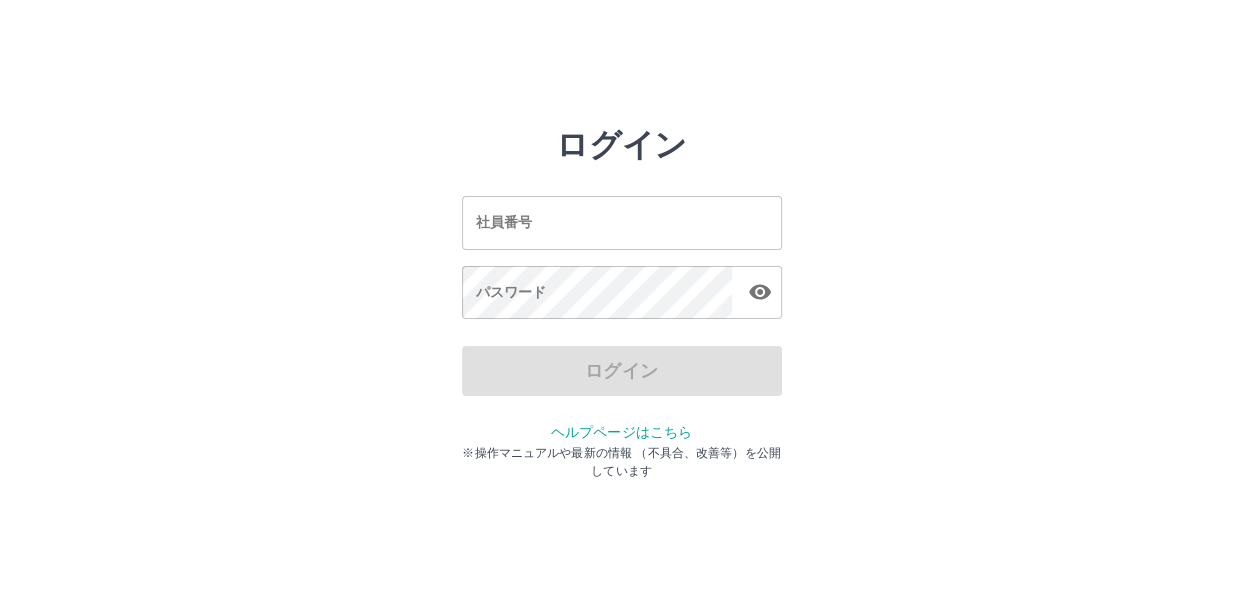 click on "社員番号" at bounding box center [622, 222] 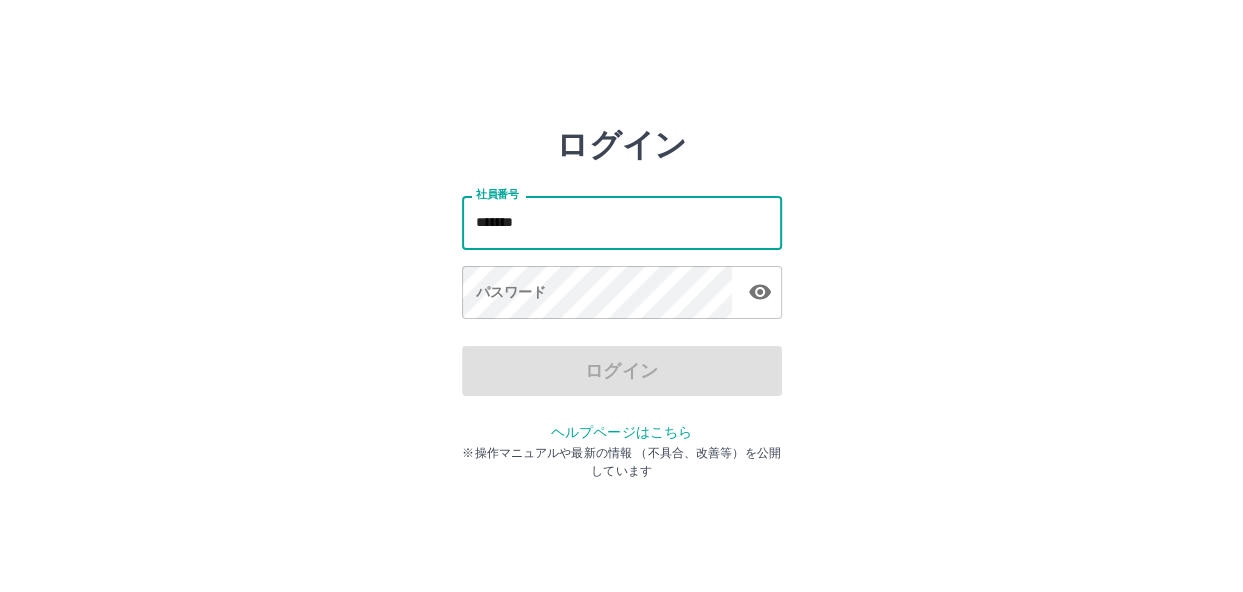 type on "*******" 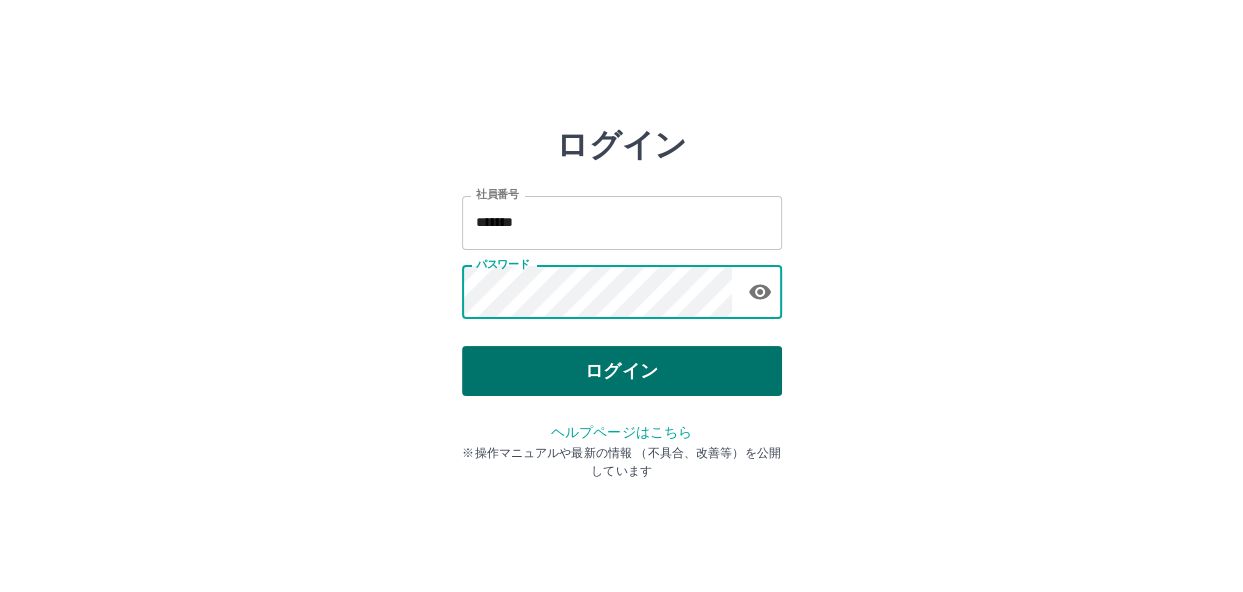 click on "ログイン" at bounding box center [622, 371] 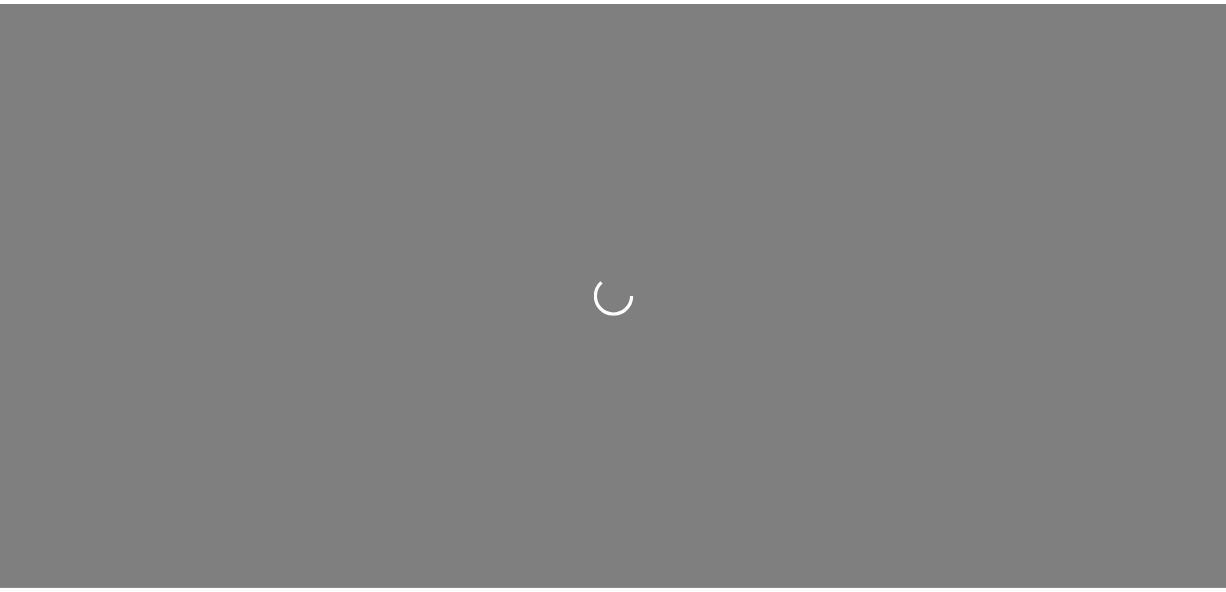 scroll, scrollTop: 0, scrollLeft: 0, axis: both 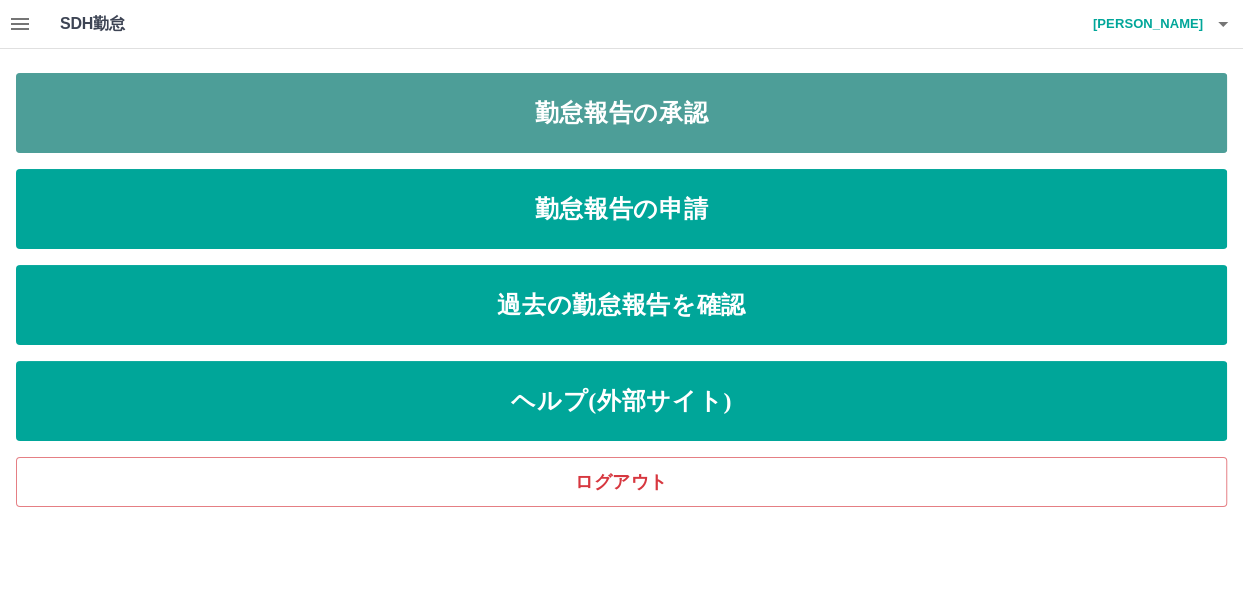 click on "勤怠報告の承認" at bounding box center (621, 113) 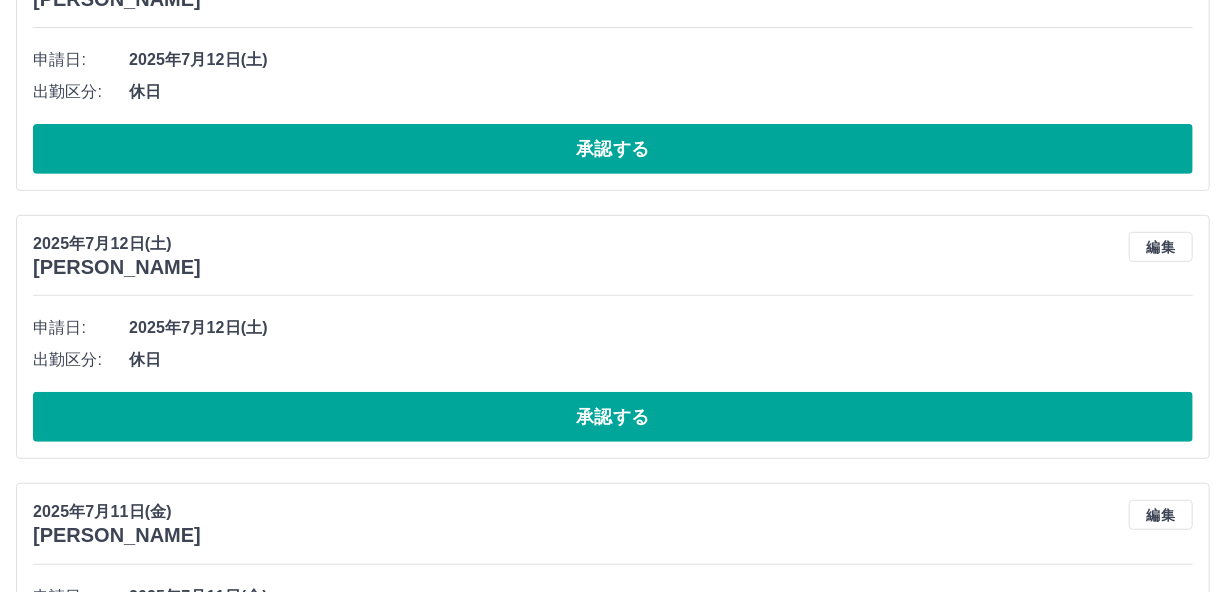scroll, scrollTop: 300, scrollLeft: 0, axis: vertical 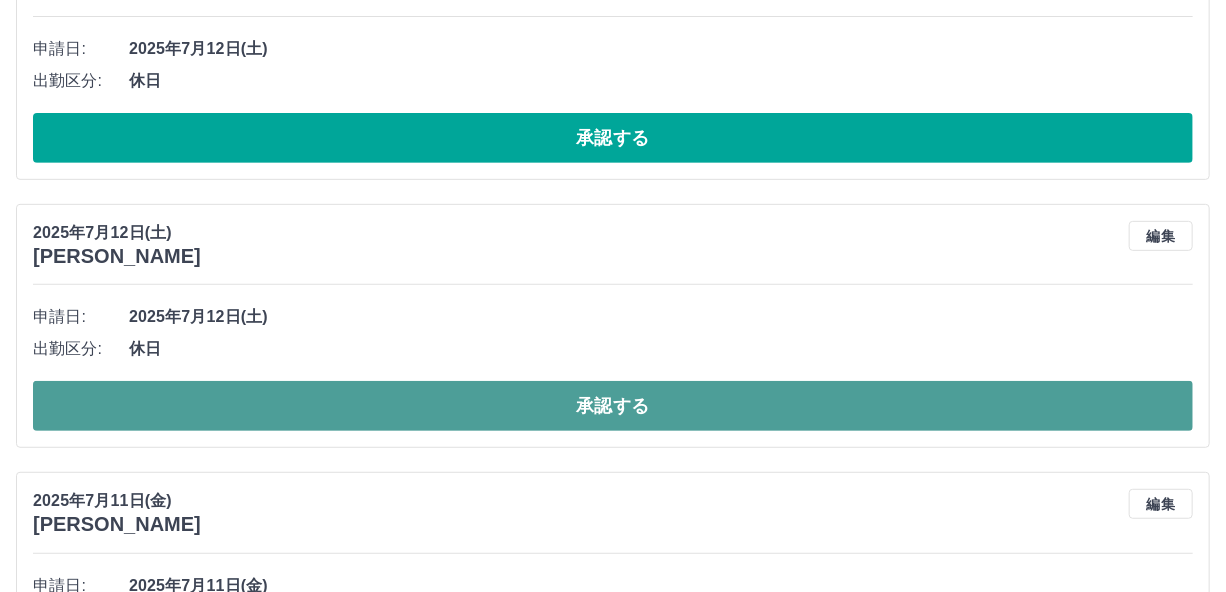 click on "承認する" at bounding box center (613, 406) 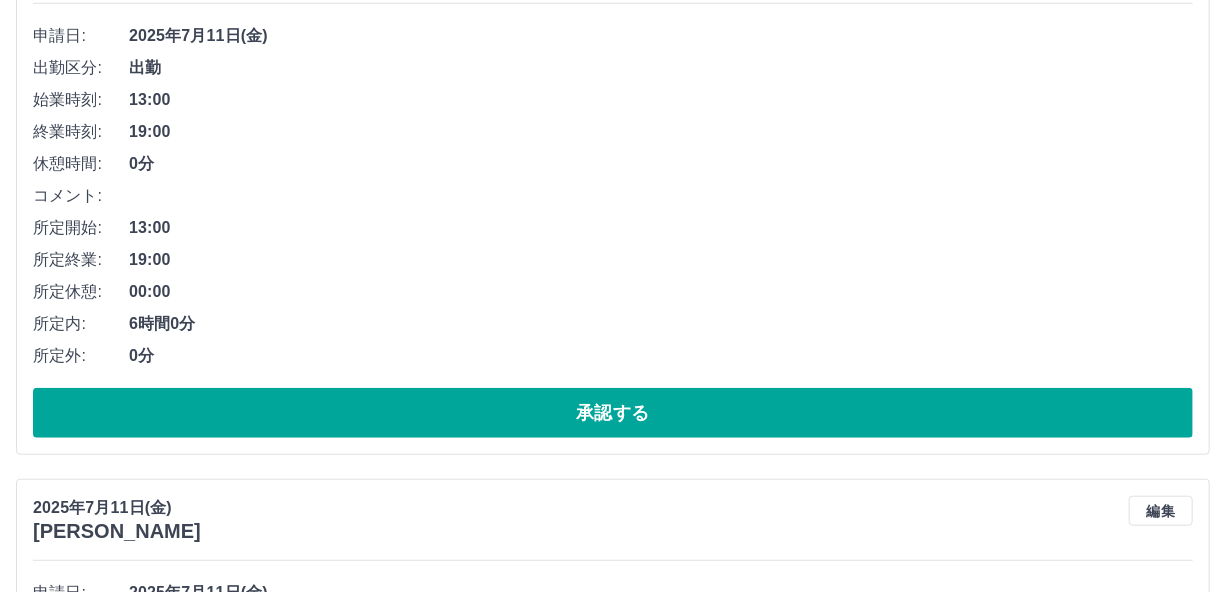 scroll, scrollTop: 600, scrollLeft: 0, axis: vertical 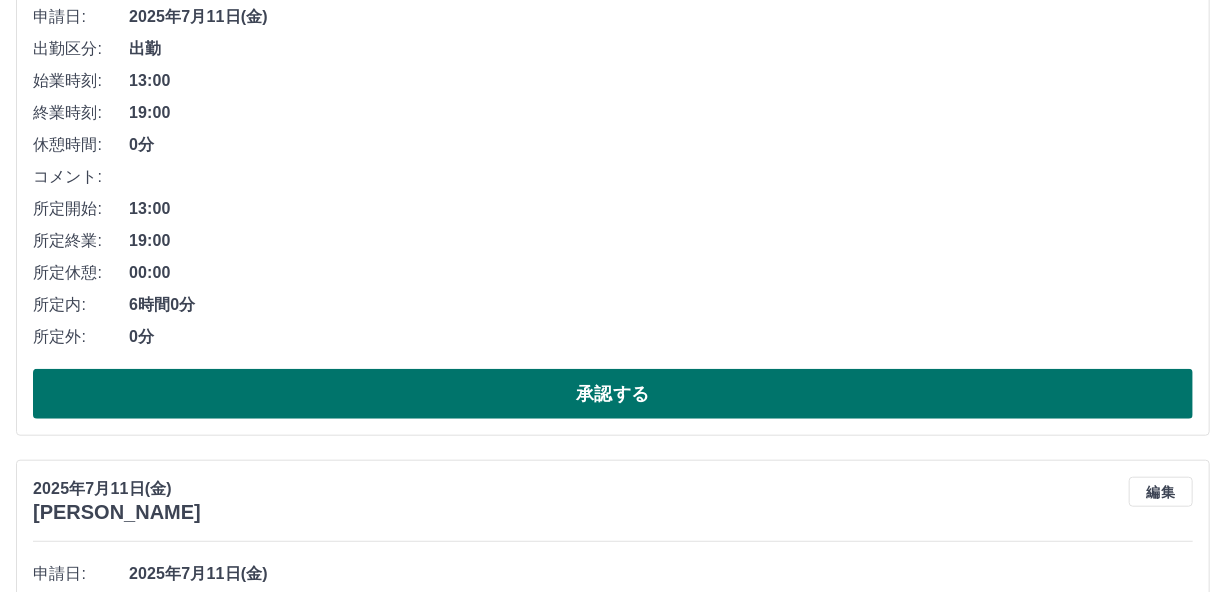 click on "承認する" at bounding box center [613, 394] 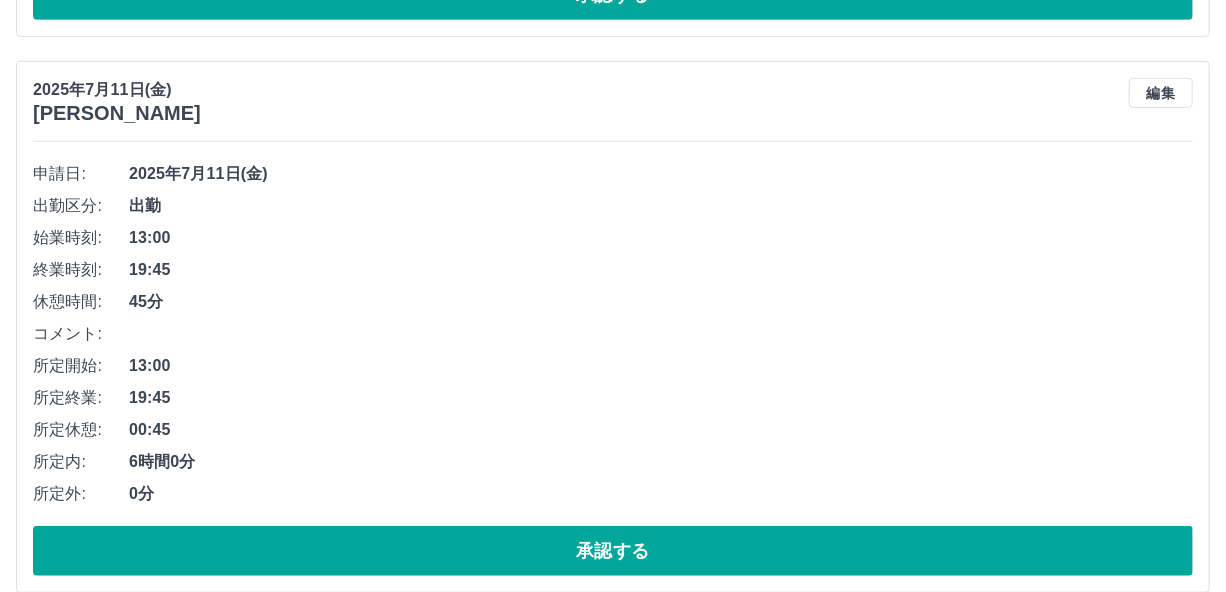 scroll, scrollTop: 543, scrollLeft: 0, axis: vertical 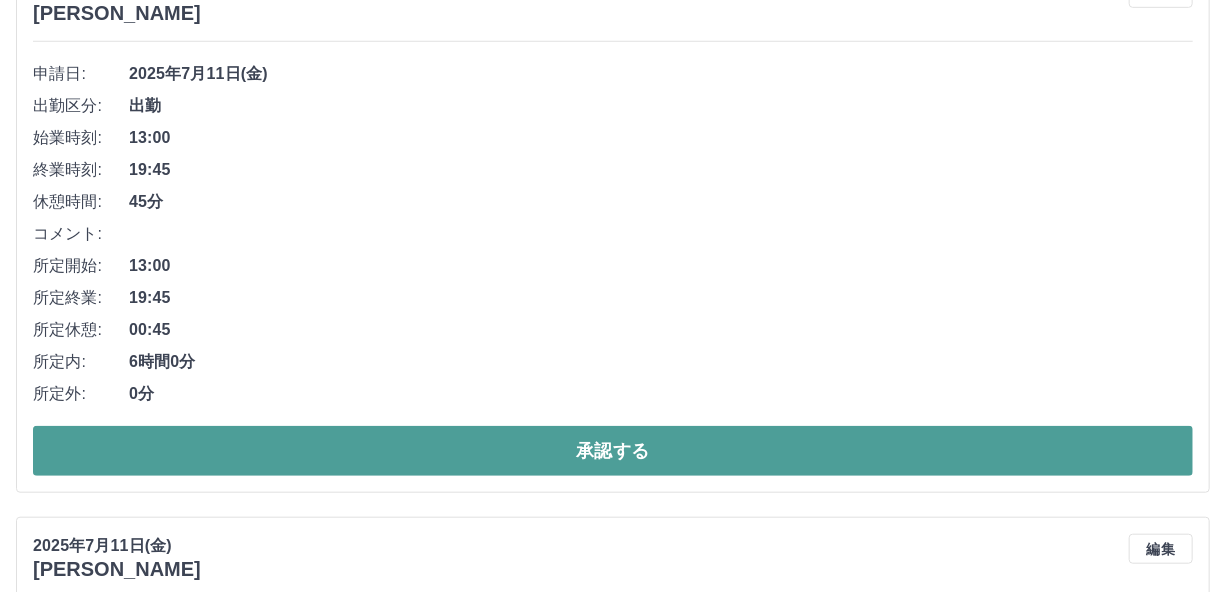 click on "承認する" at bounding box center [613, 451] 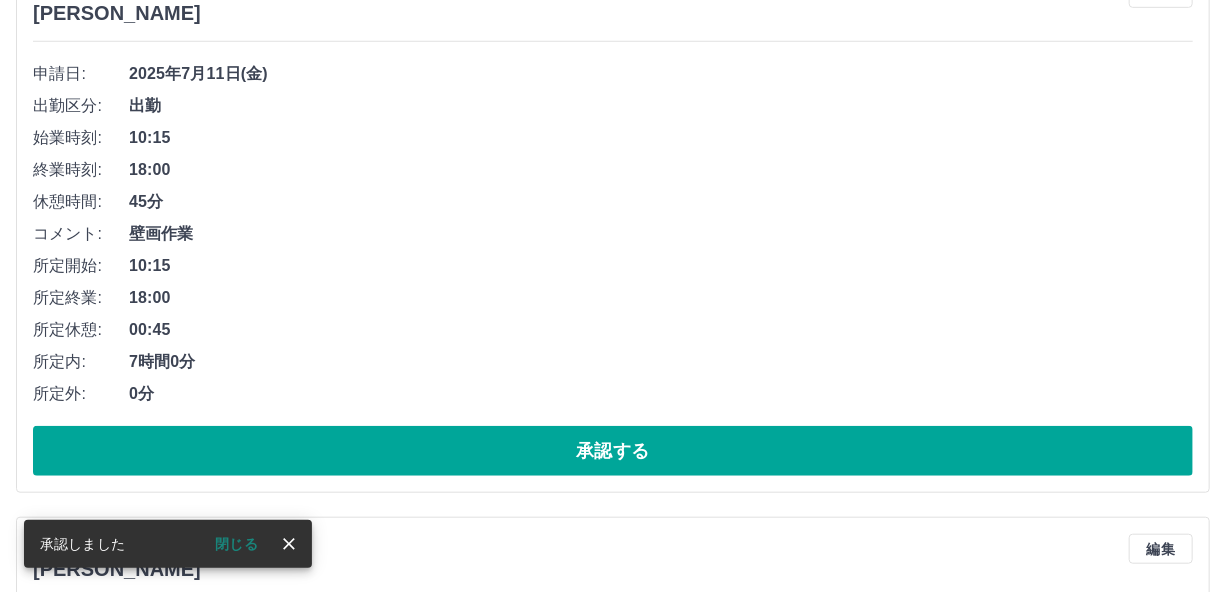 scroll, scrollTop: 0, scrollLeft: 0, axis: both 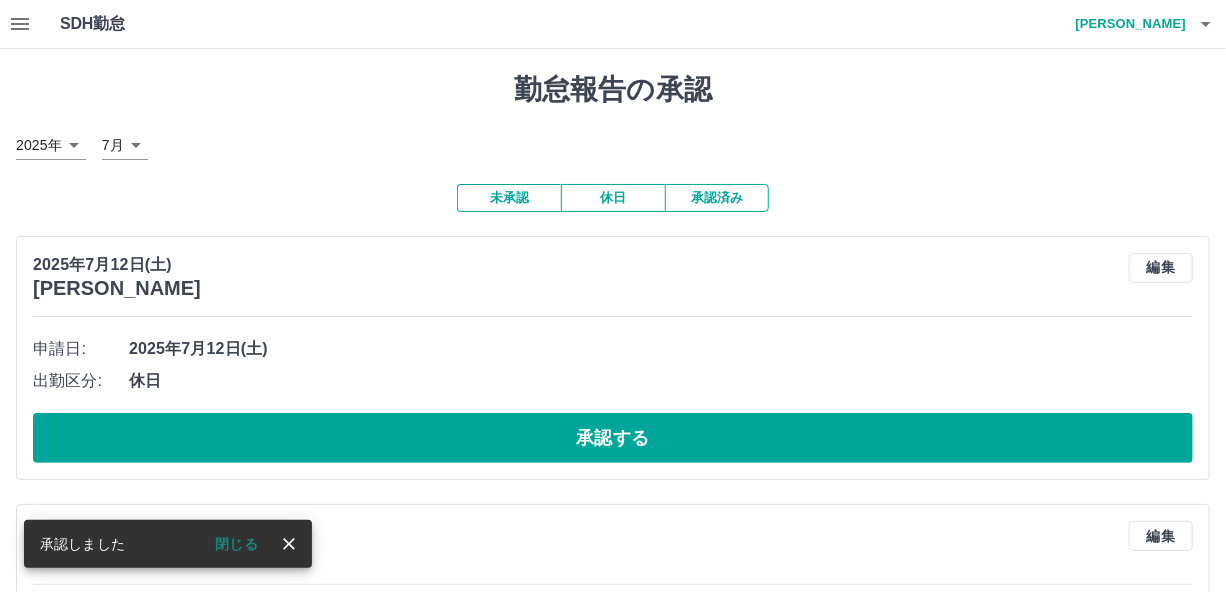 click 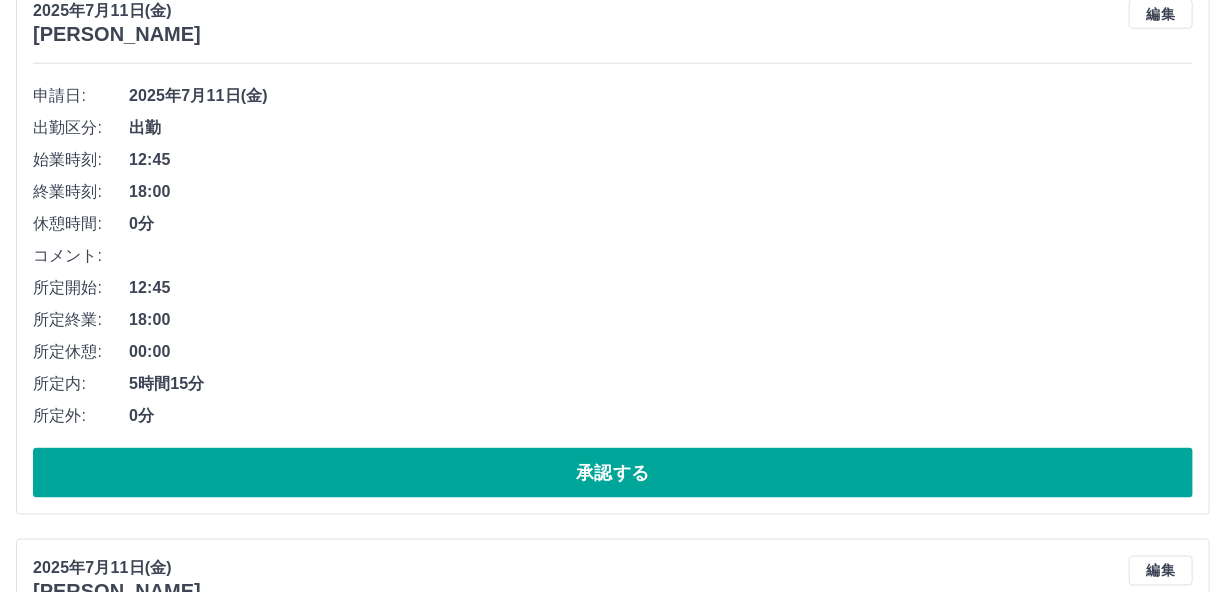 scroll, scrollTop: 1200, scrollLeft: 0, axis: vertical 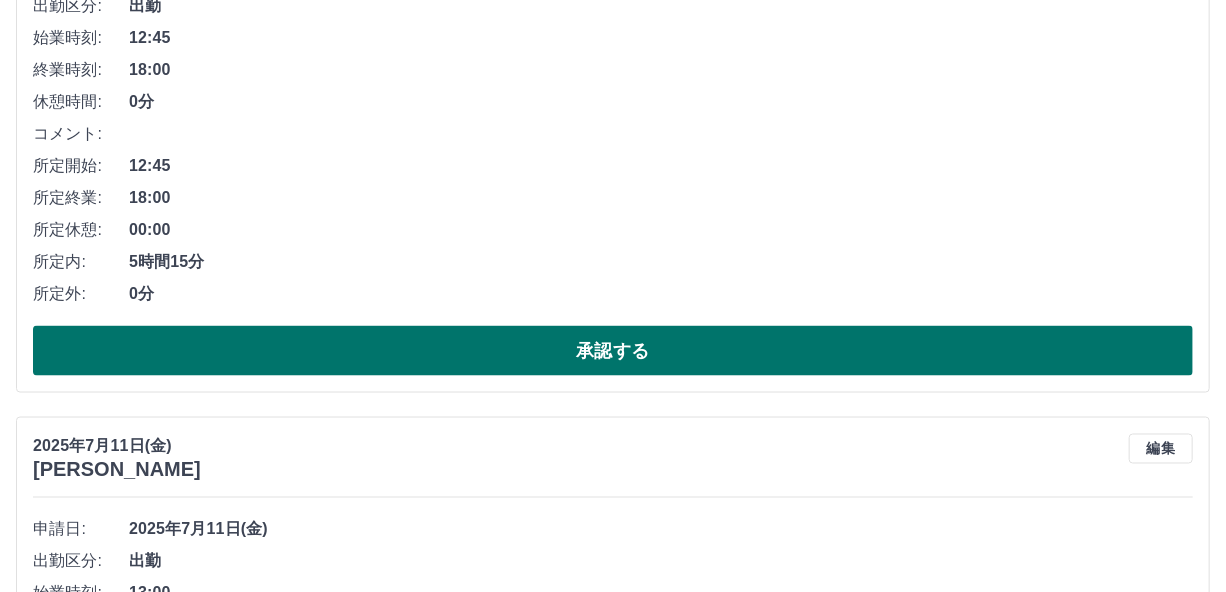 click on "承認する" at bounding box center (613, 351) 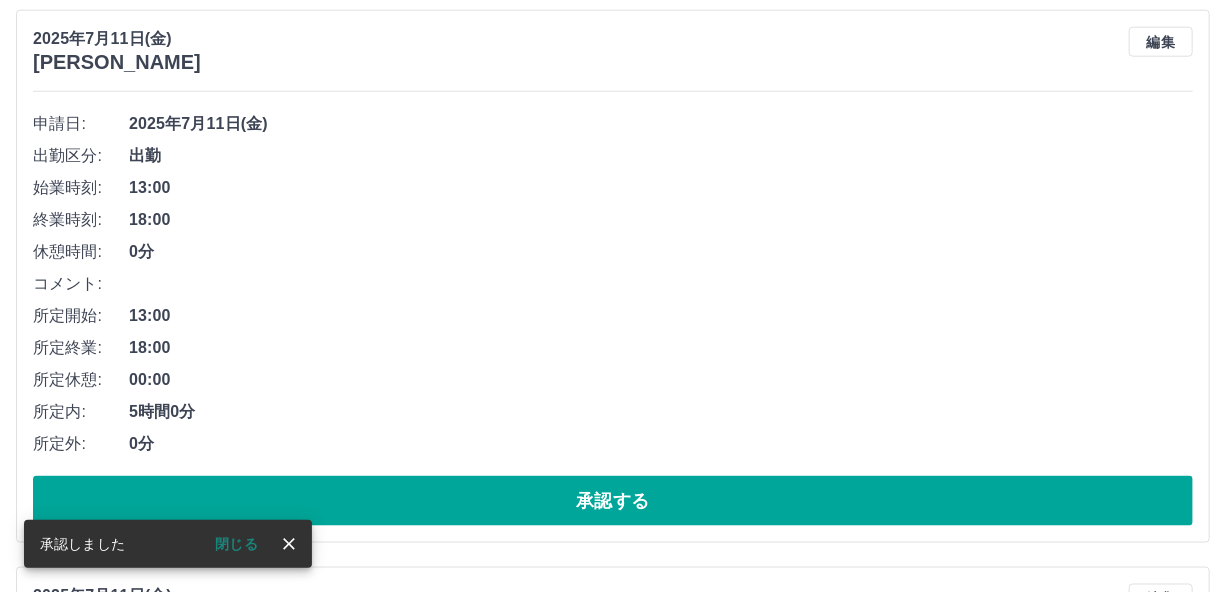scroll, scrollTop: 1044, scrollLeft: 0, axis: vertical 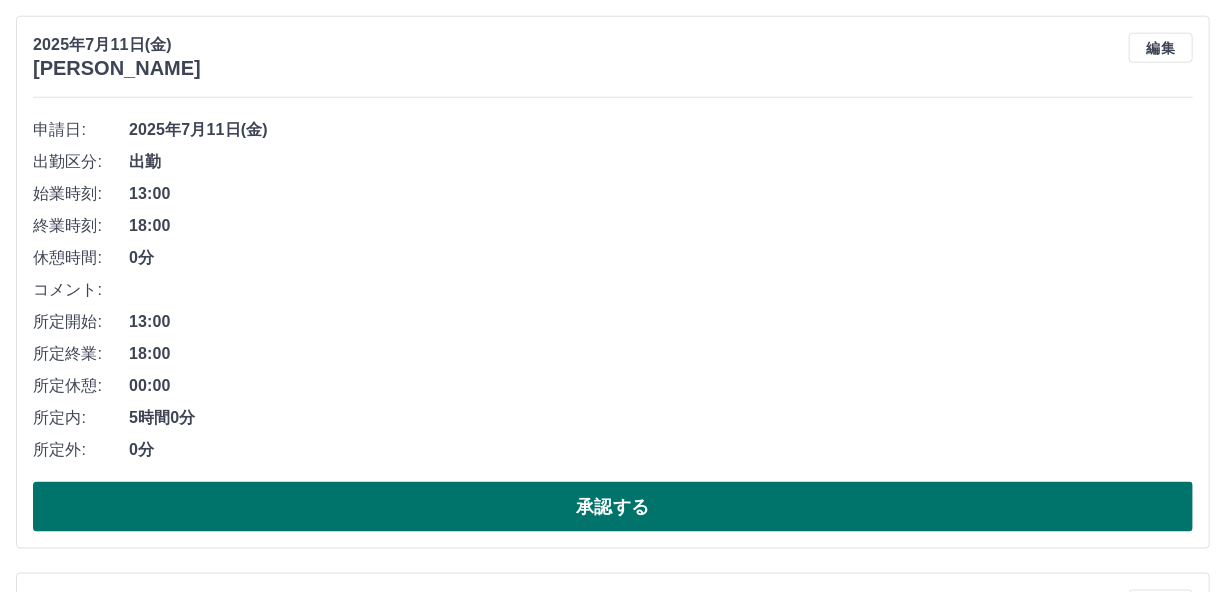 click on "承認する" at bounding box center (613, 507) 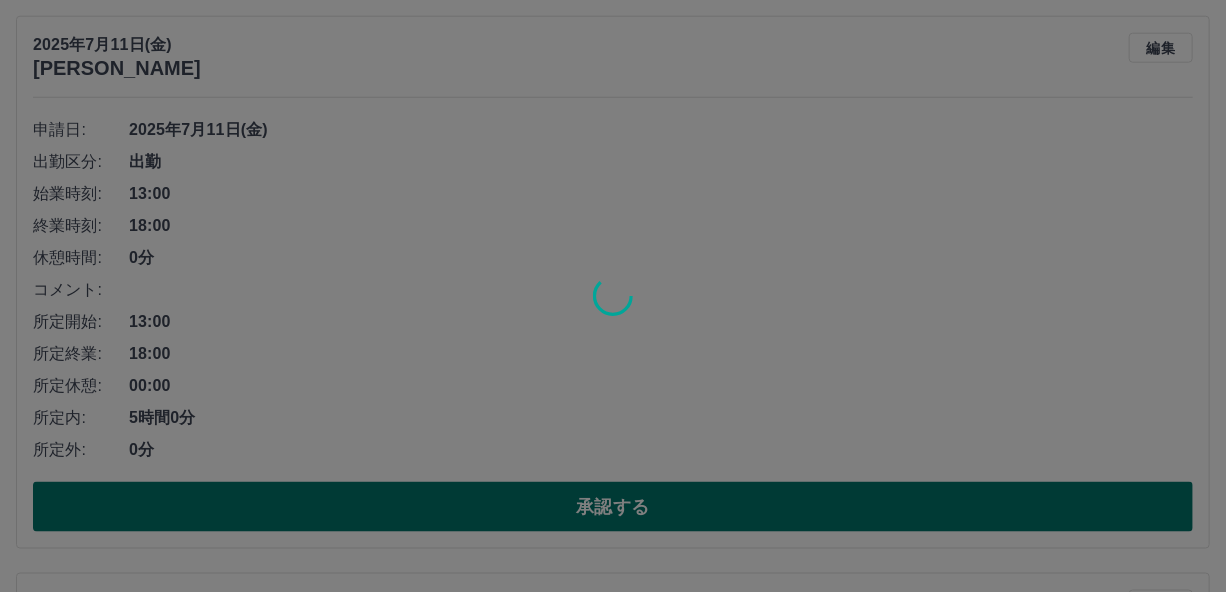 scroll, scrollTop: 489, scrollLeft: 0, axis: vertical 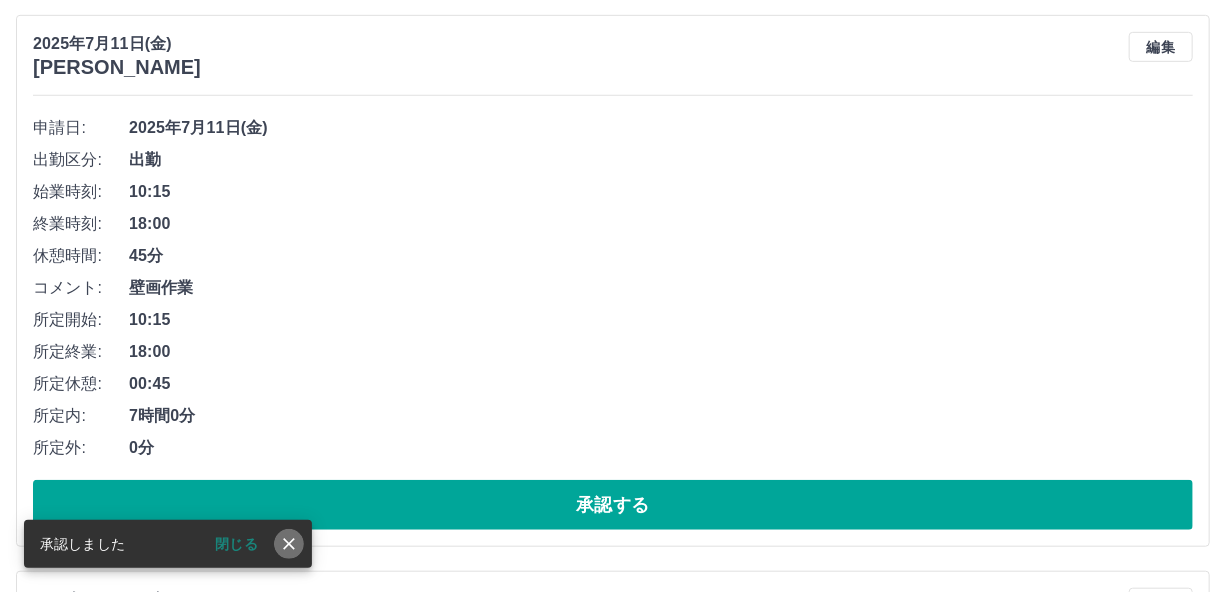 click 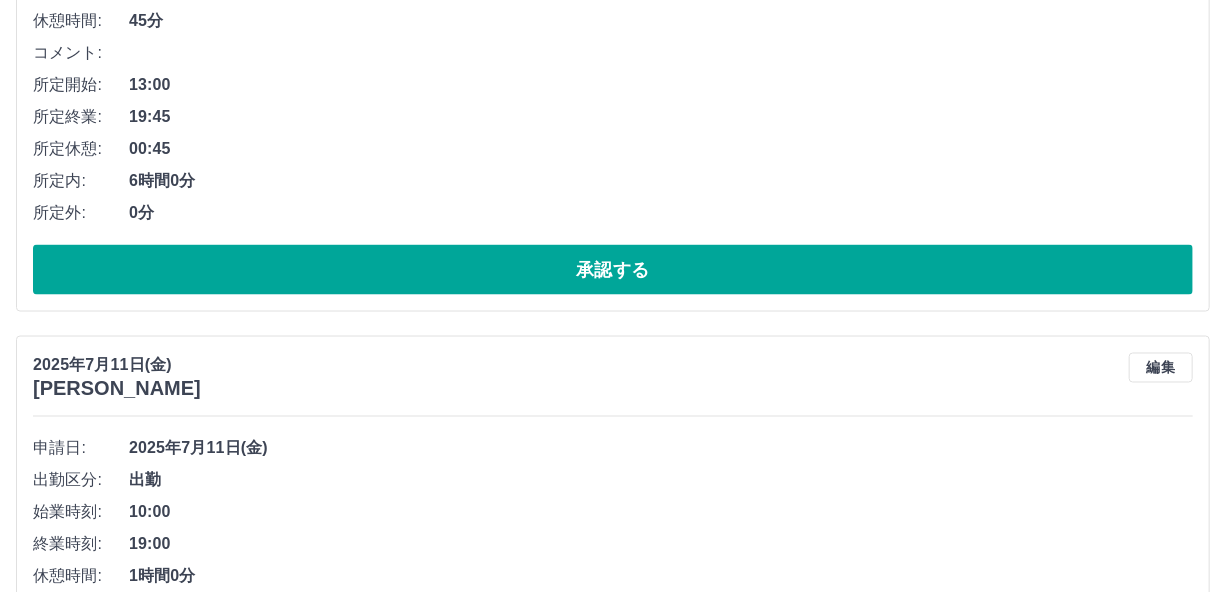 scroll, scrollTop: 1289, scrollLeft: 0, axis: vertical 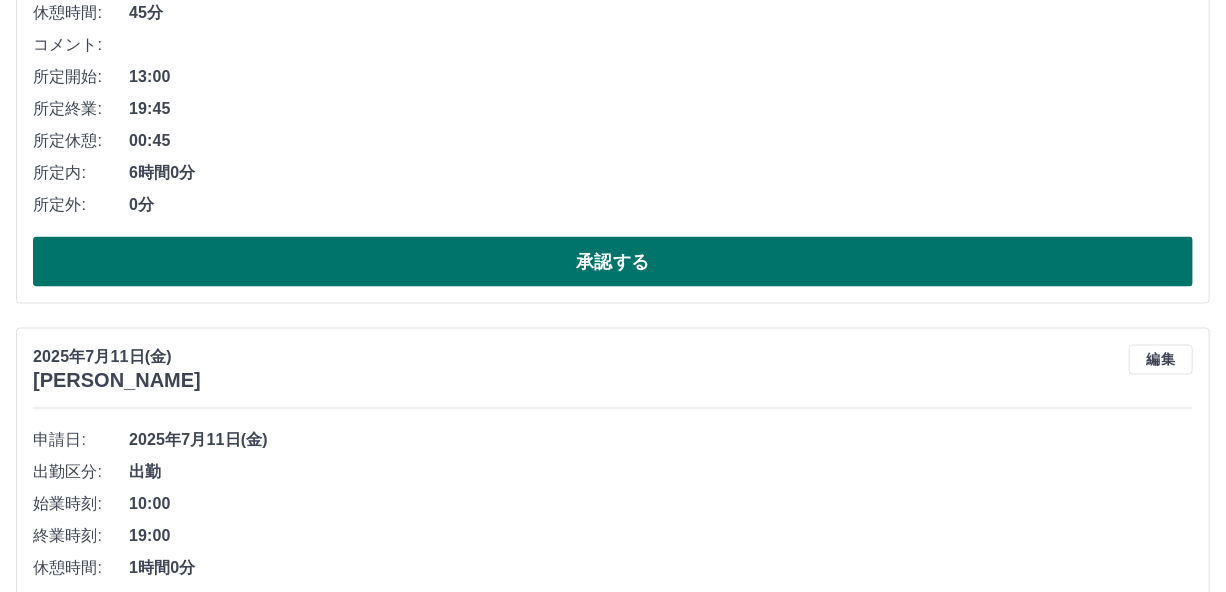 click on "承認する" at bounding box center (613, 262) 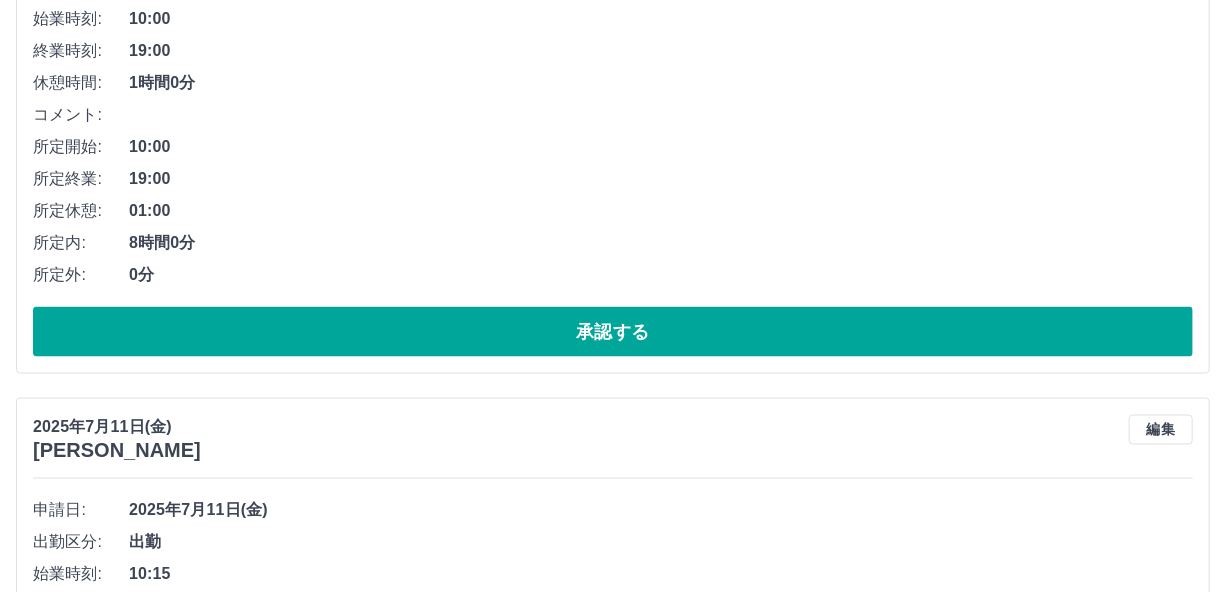 scroll, scrollTop: 1233, scrollLeft: 0, axis: vertical 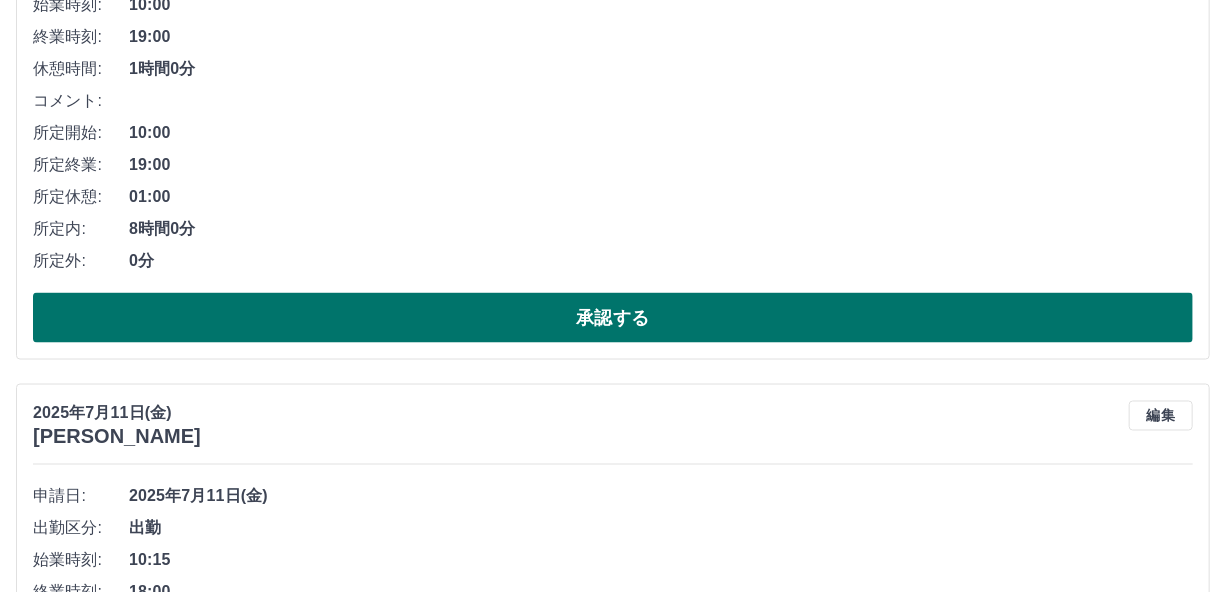 click on "承認する" at bounding box center (613, 318) 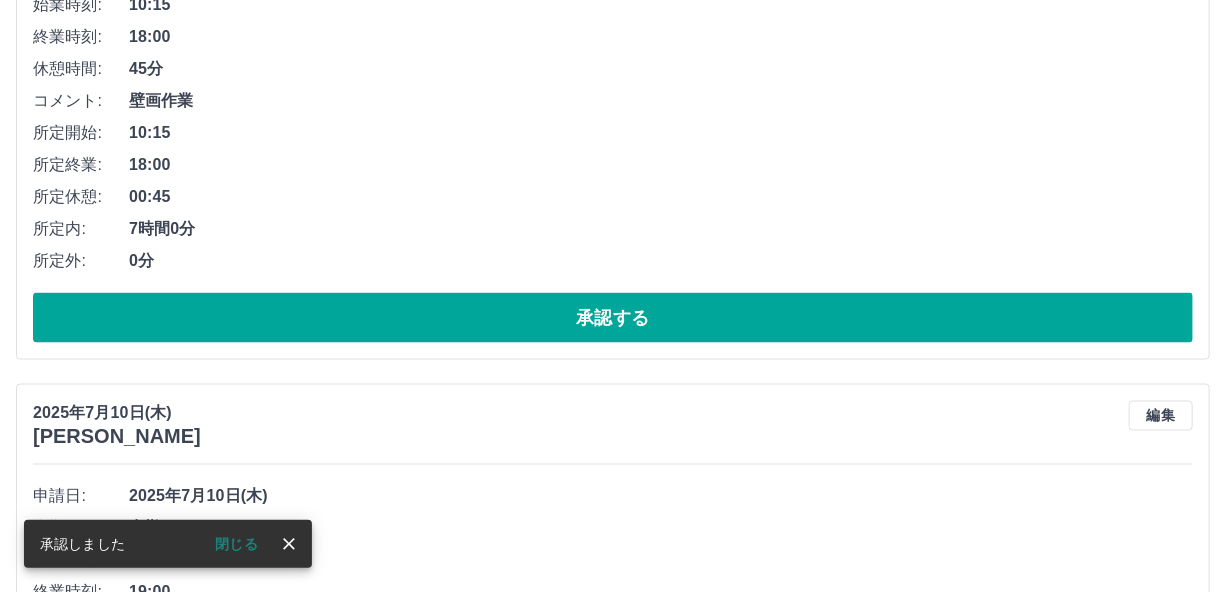 scroll, scrollTop: 678, scrollLeft: 0, axis: vertical 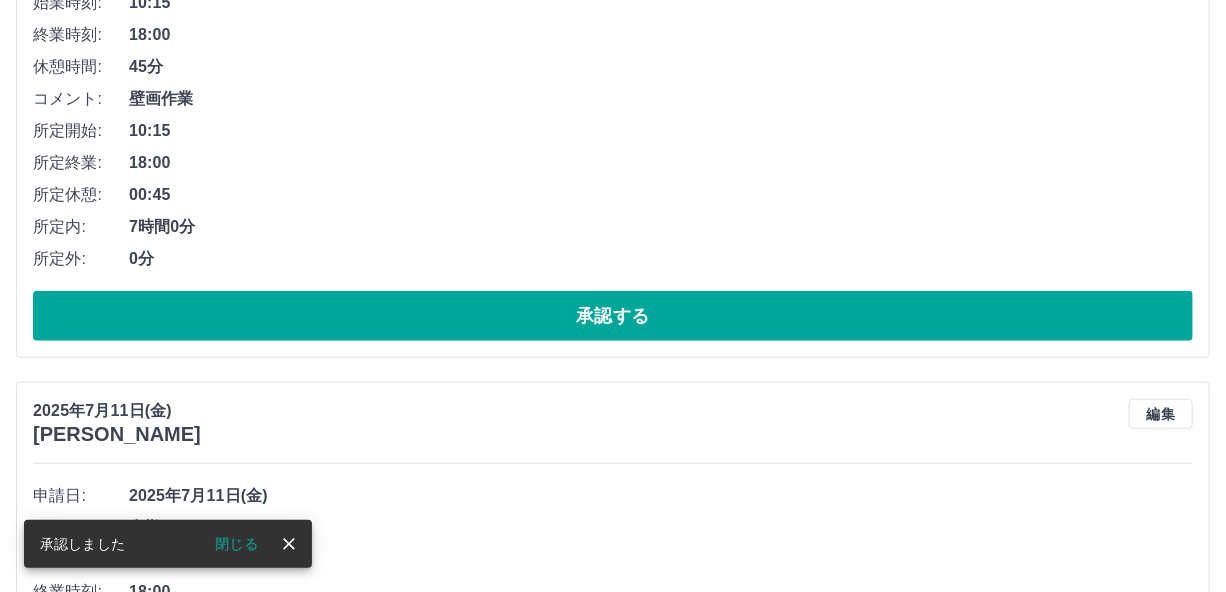 click on "閉じる" at bounding box center (236, 544) 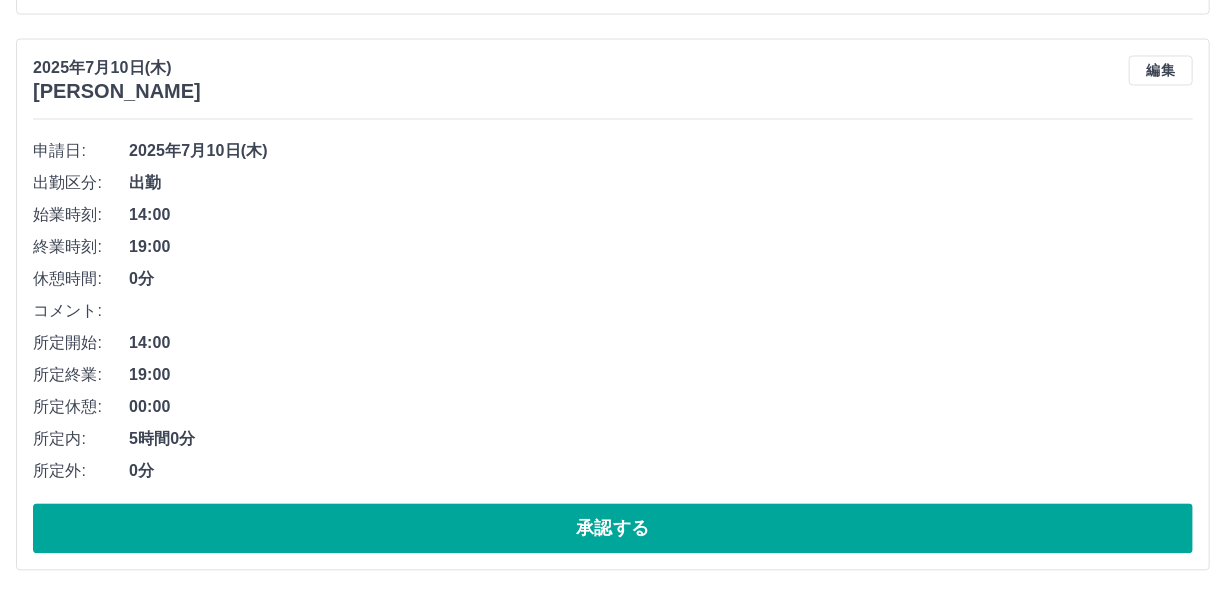 scroll, scrollTop: 1678, scrollLeft: 0, axis: vertical 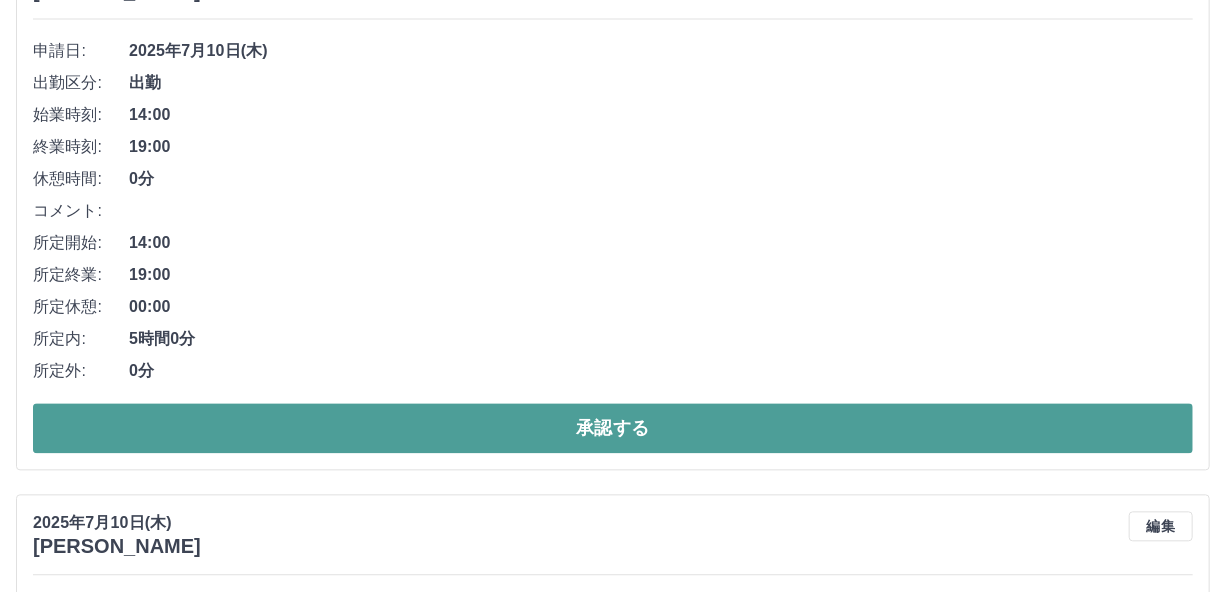 click on "承認する" at bounding box center [613, 429] 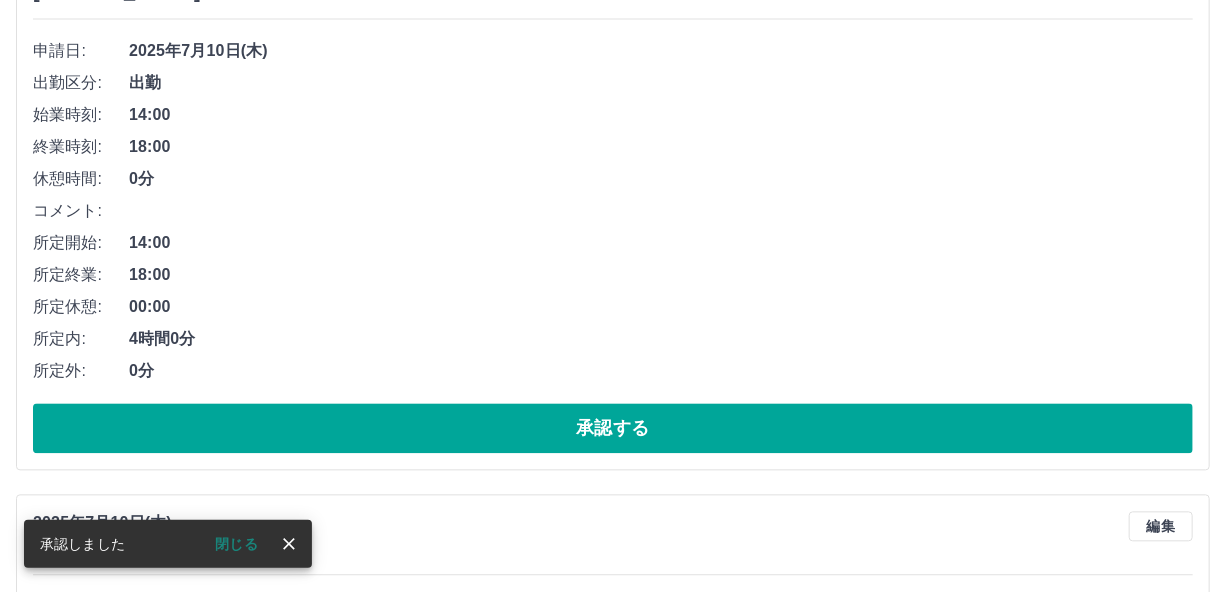 scroll, scrollTop: 1122, scrollLeft: 0, axis: vertical 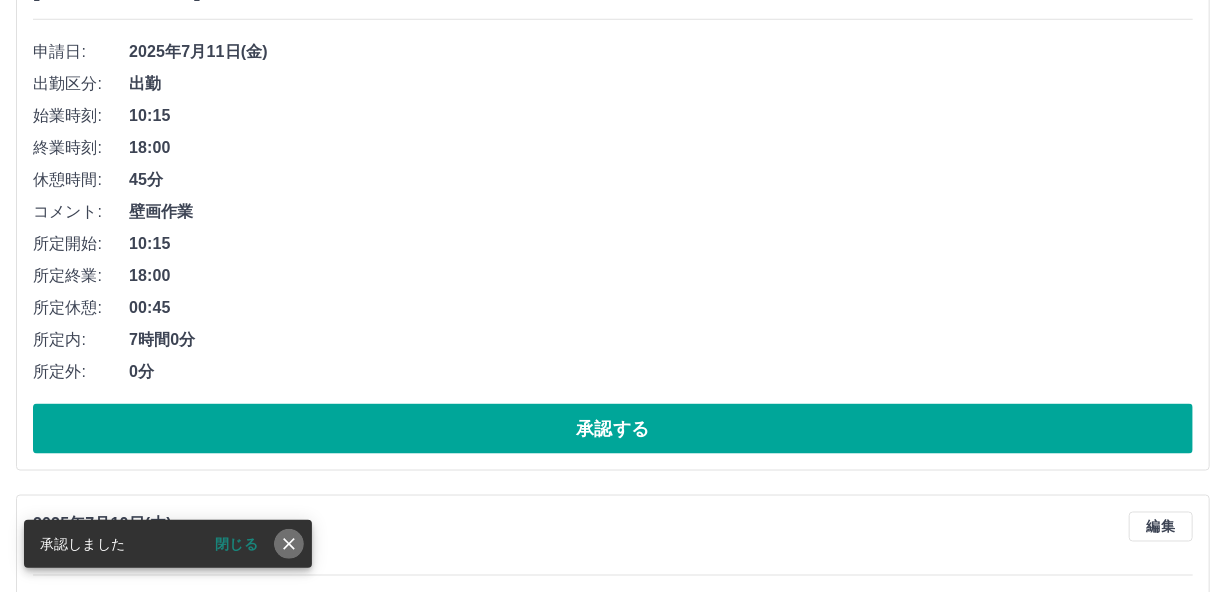 click 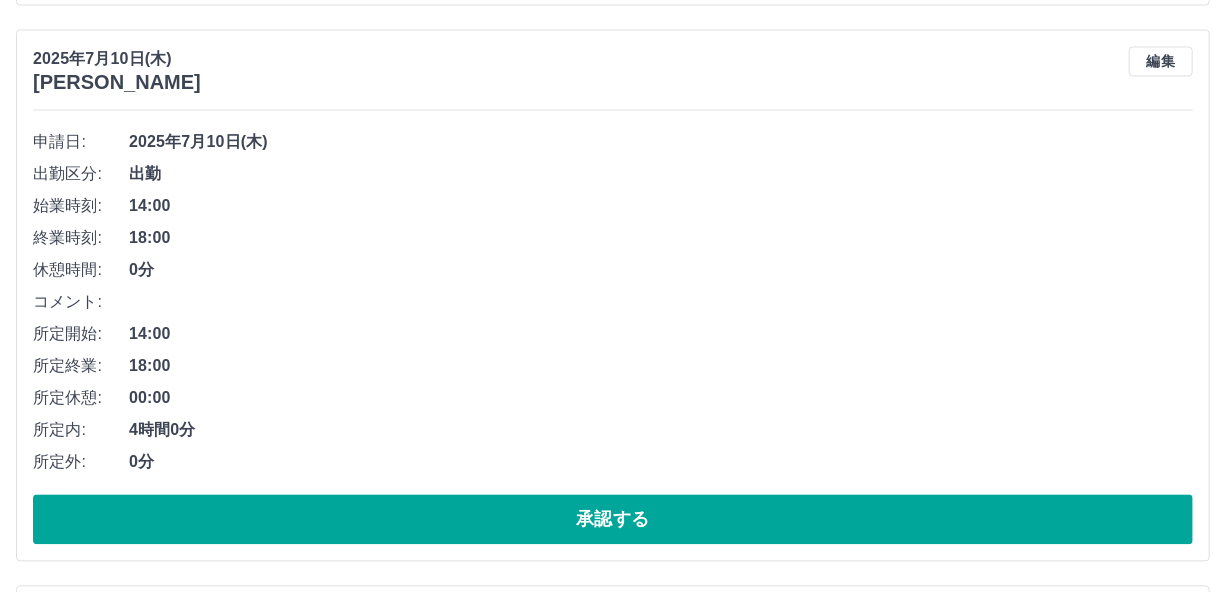 scroll, scrollTop: 1622, scrollLeft: 0, axis: vertical 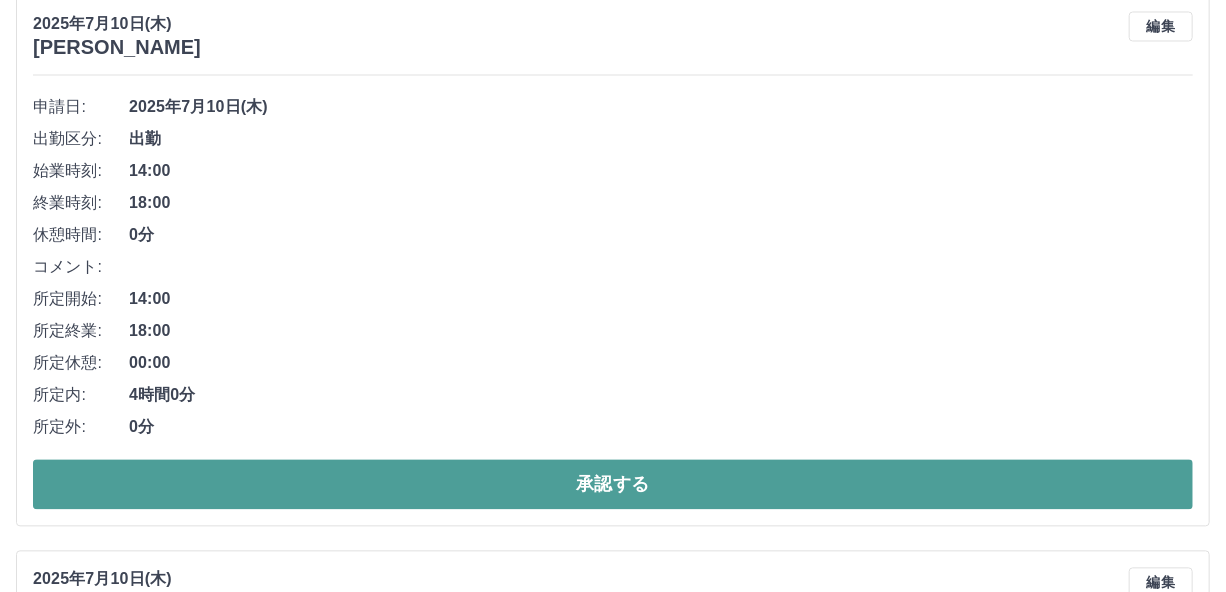 click on "承認する" at bounding box center [613, 485] 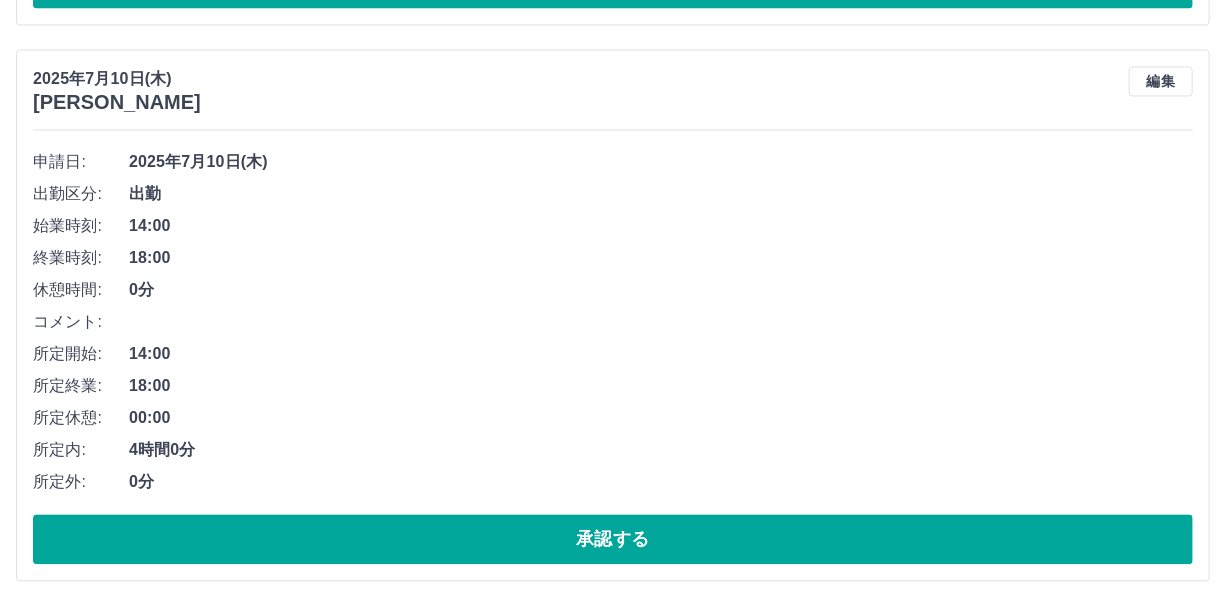 scroll, scrollTop: 1667, scrollLeft: 0, axis: vertical 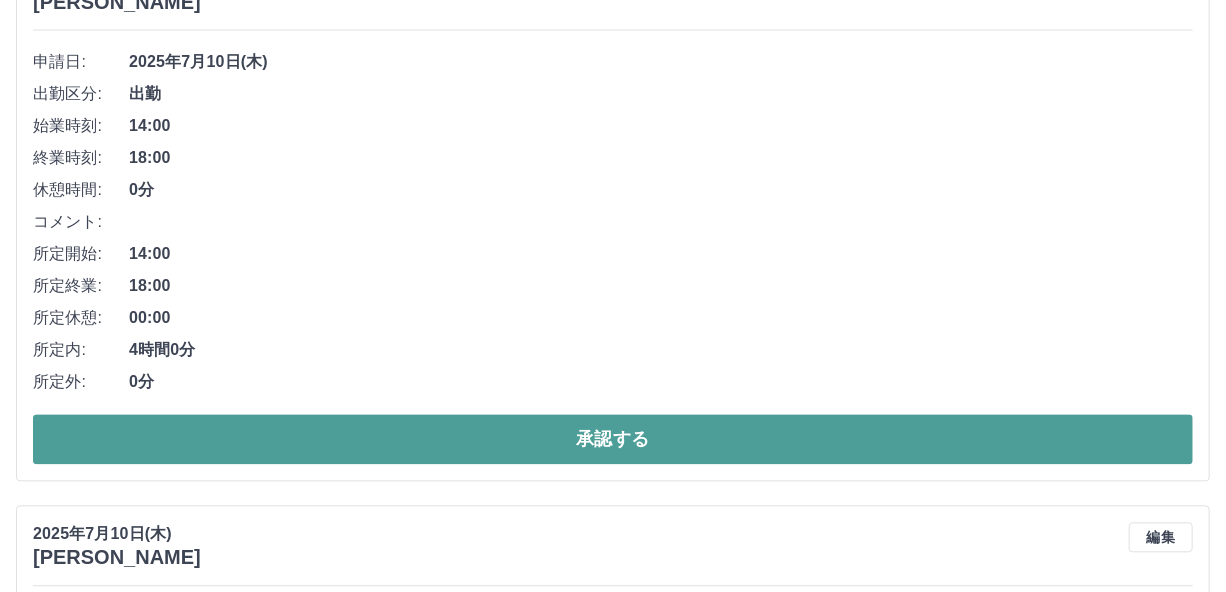 click on "承認する" at bounding box center (613, 440) 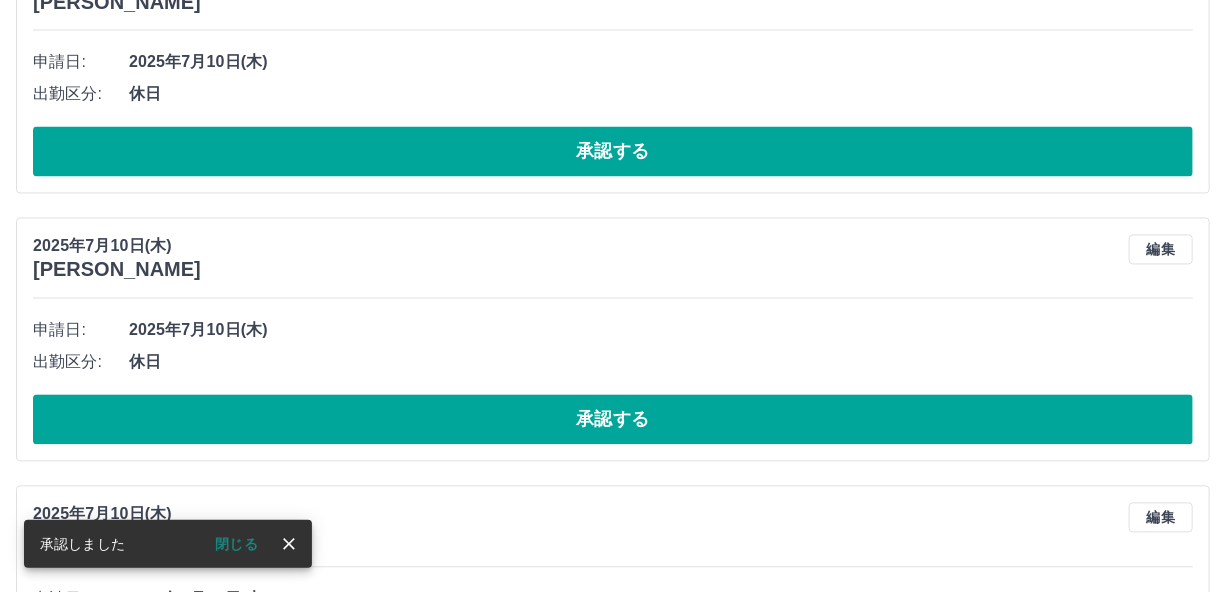 scroll, scrollTop: 1111, scrollLeft: 0, axis: vertical 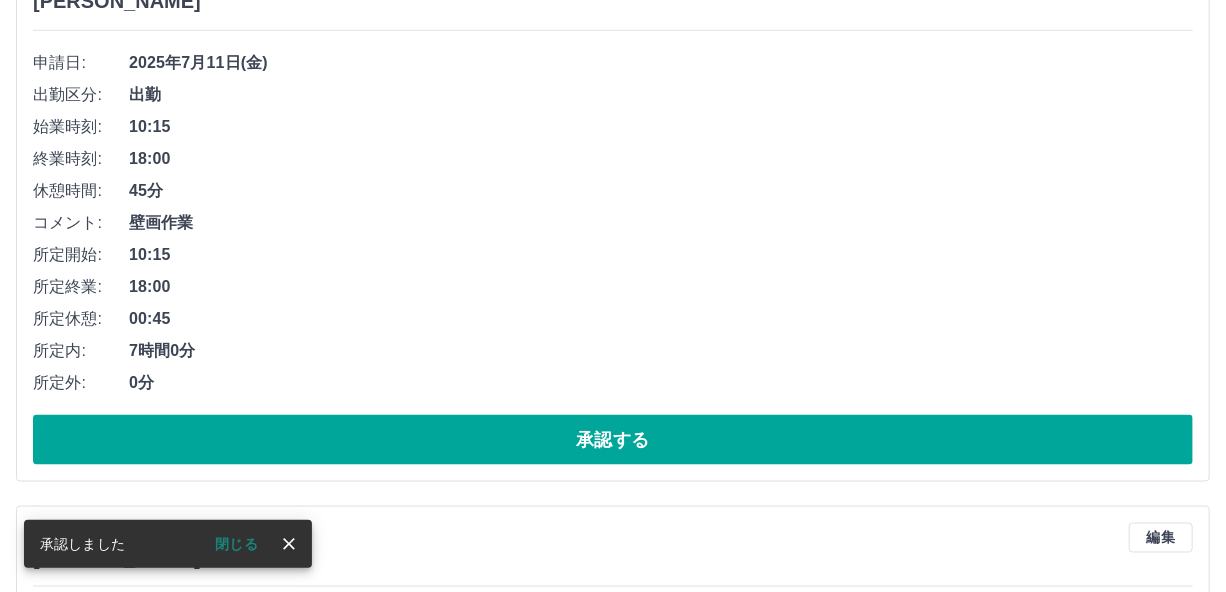 click on "閉じる" at bounding box center [236, 544] 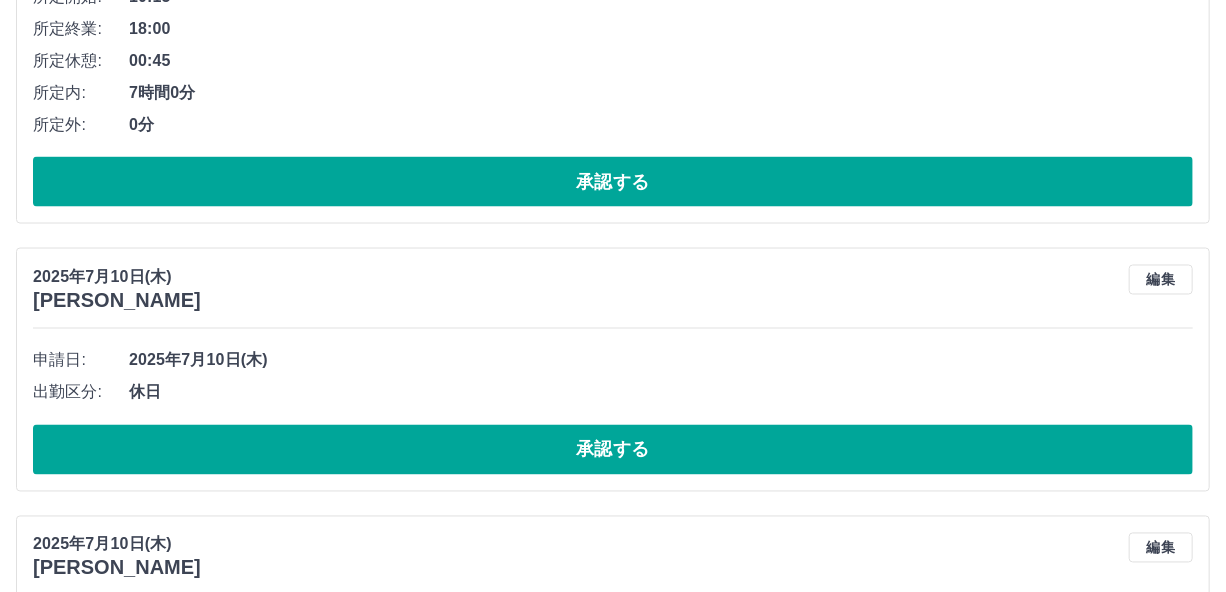 scroll, scrollTop: 1411, scrollLeft: 0, axis: vertical 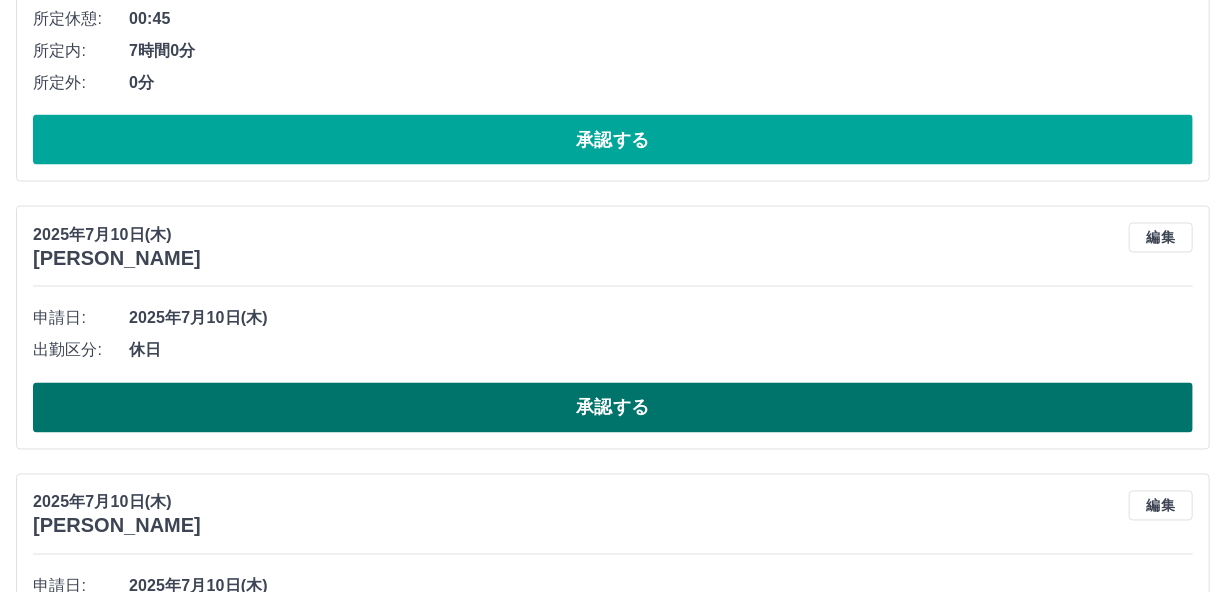click on "承認する" at bounding box center [613, 408] 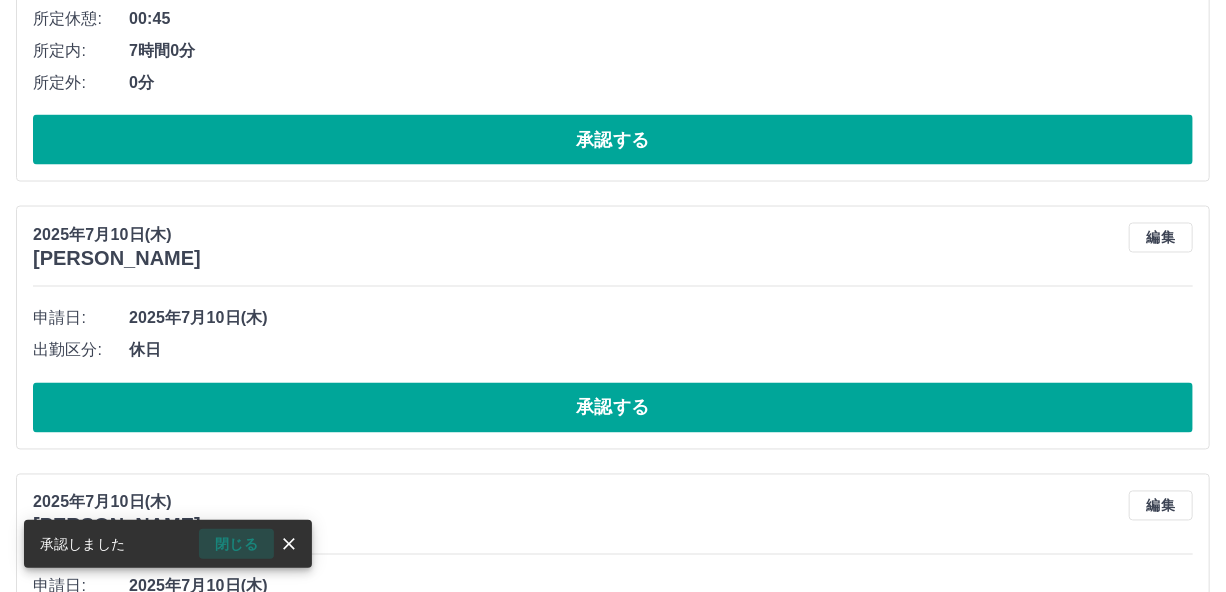 click on "閉じる" at bounding box center [236, 544] 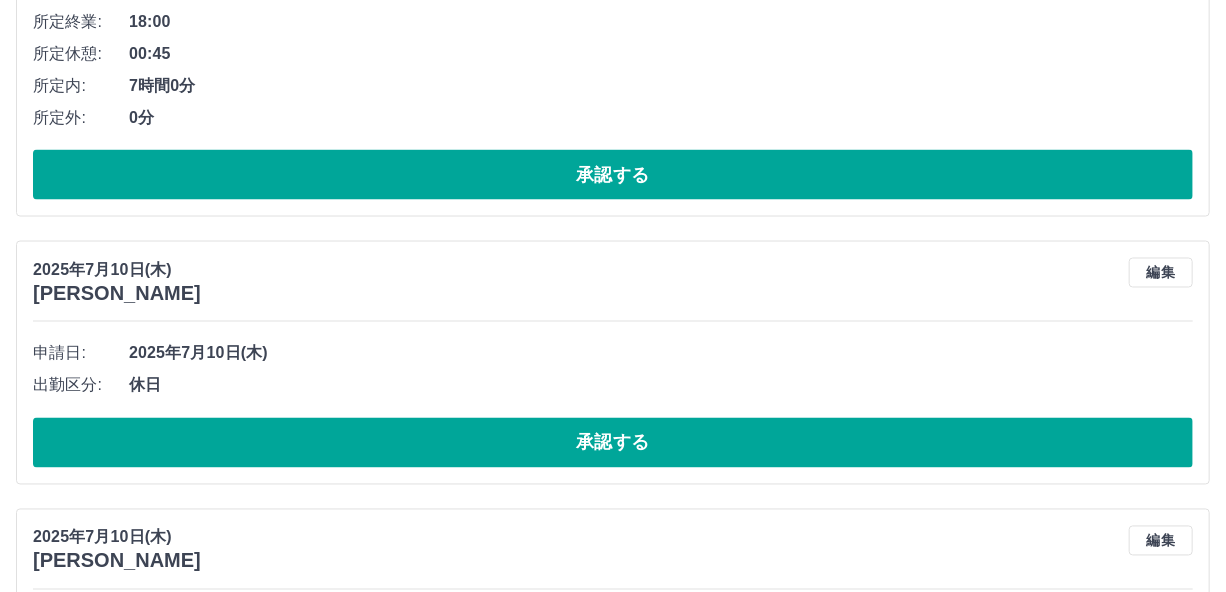 scroll, scrollTop: 1411, scrollLeft: 0, axis: vertical 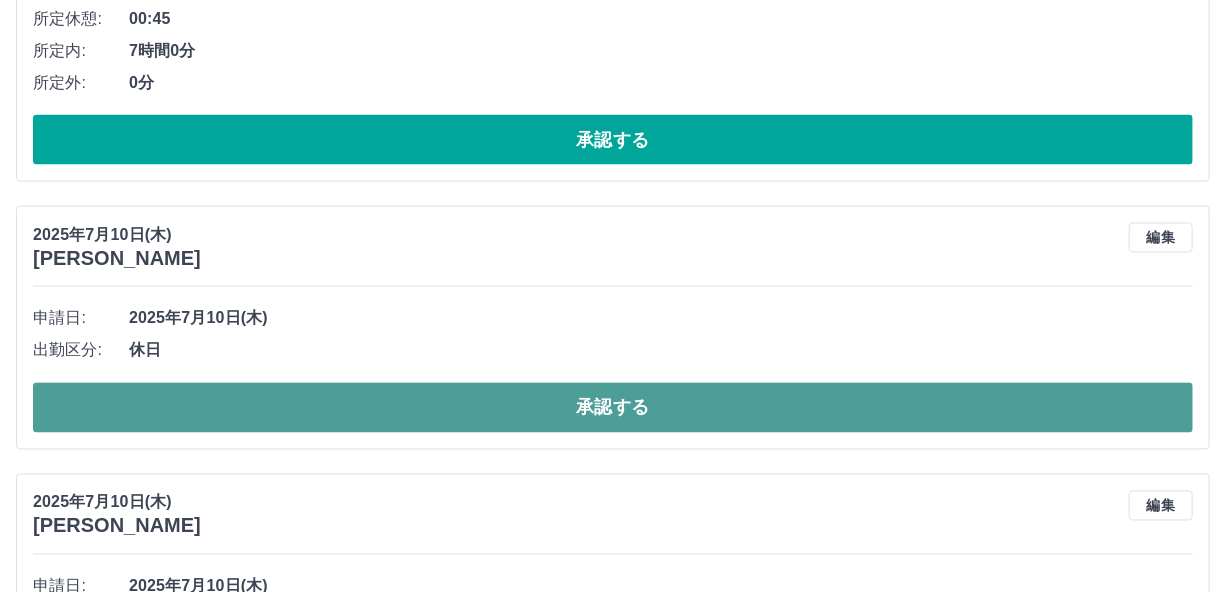 click on "承認する" at bounding box center (613, 408) 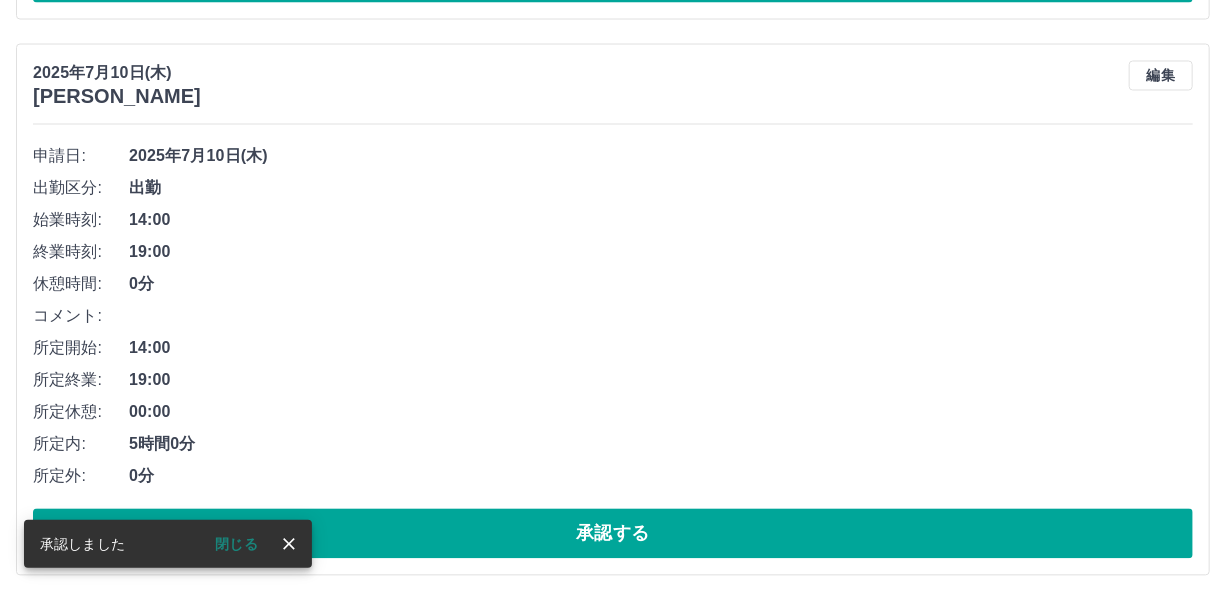 scroll, scrollTop: 1611, scrollLeft: 0, axis: vertical 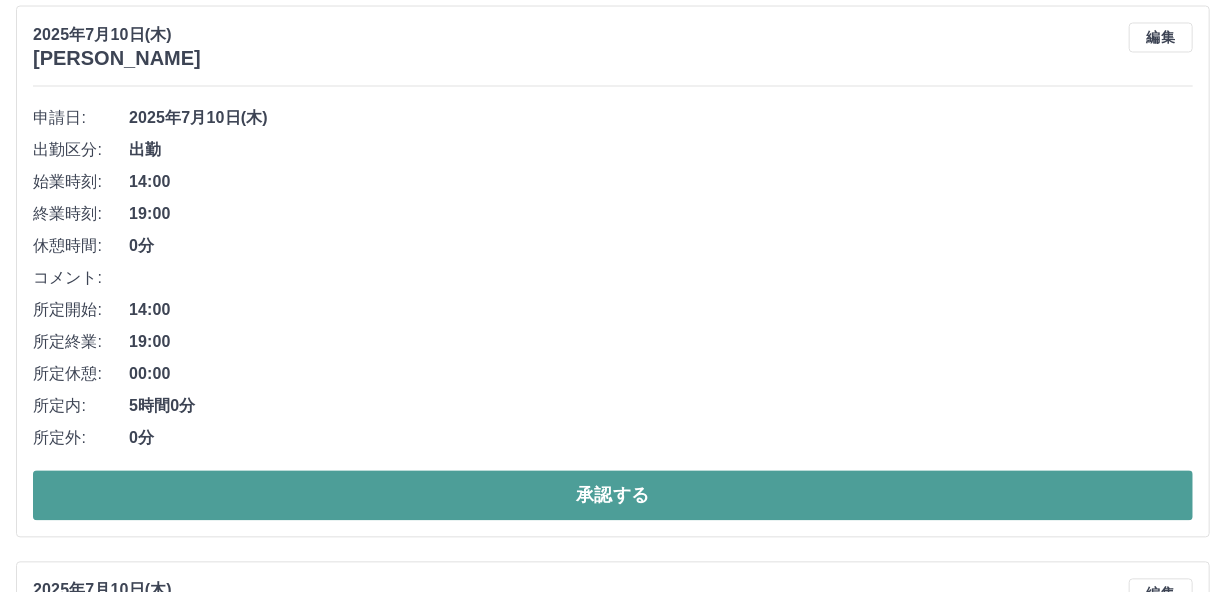 click on "承認する" at bounding box center (613, 496) 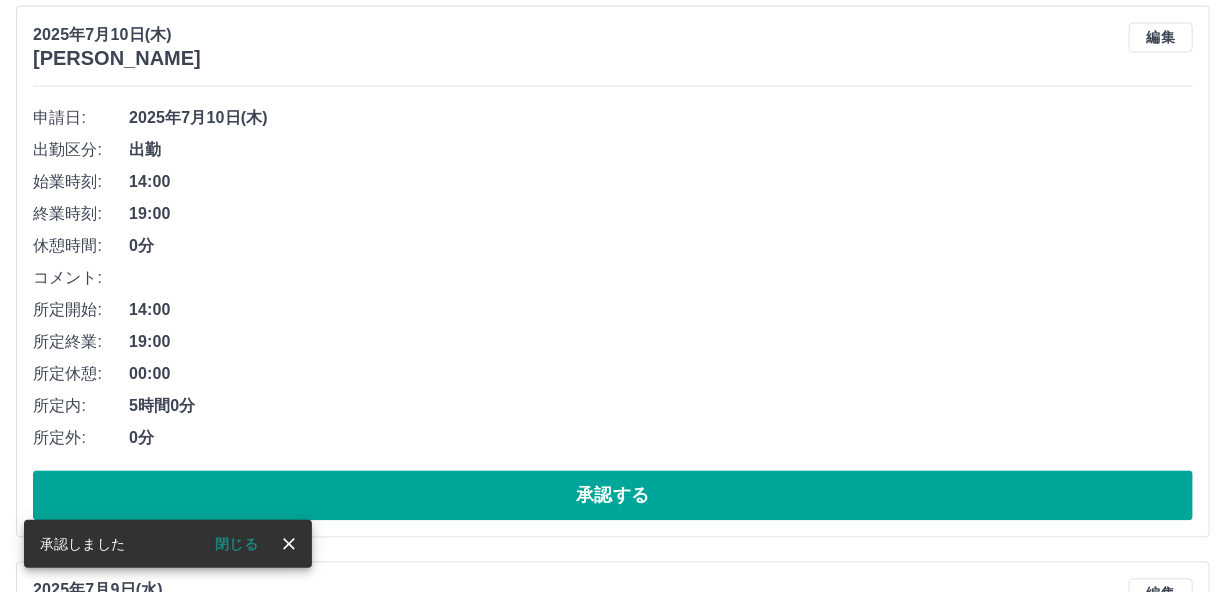 scroll, scrollTop: 1056, scrollLeft: 0, axis: vertical 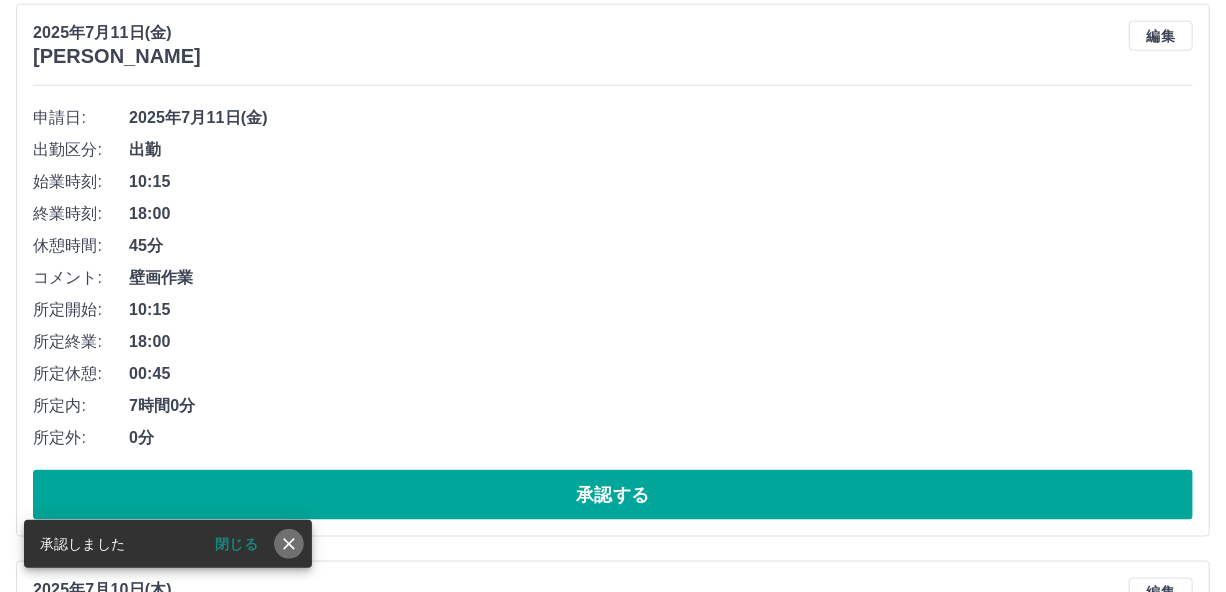 click 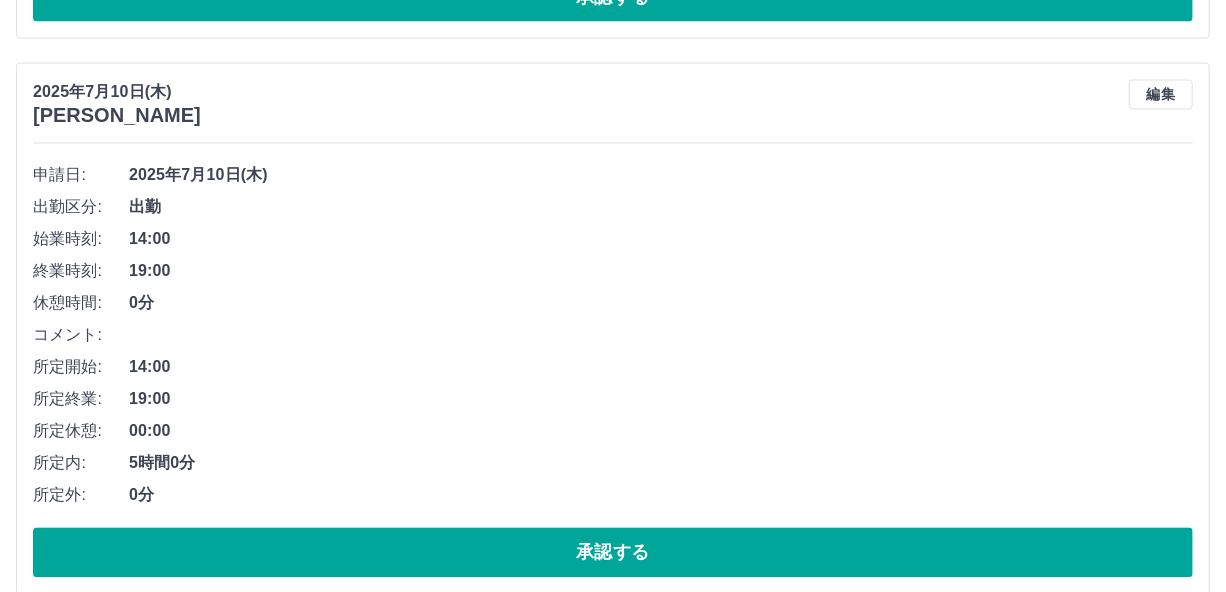 scroll, scrollTop: 1556, scrollLeft: 0, axis: vertical 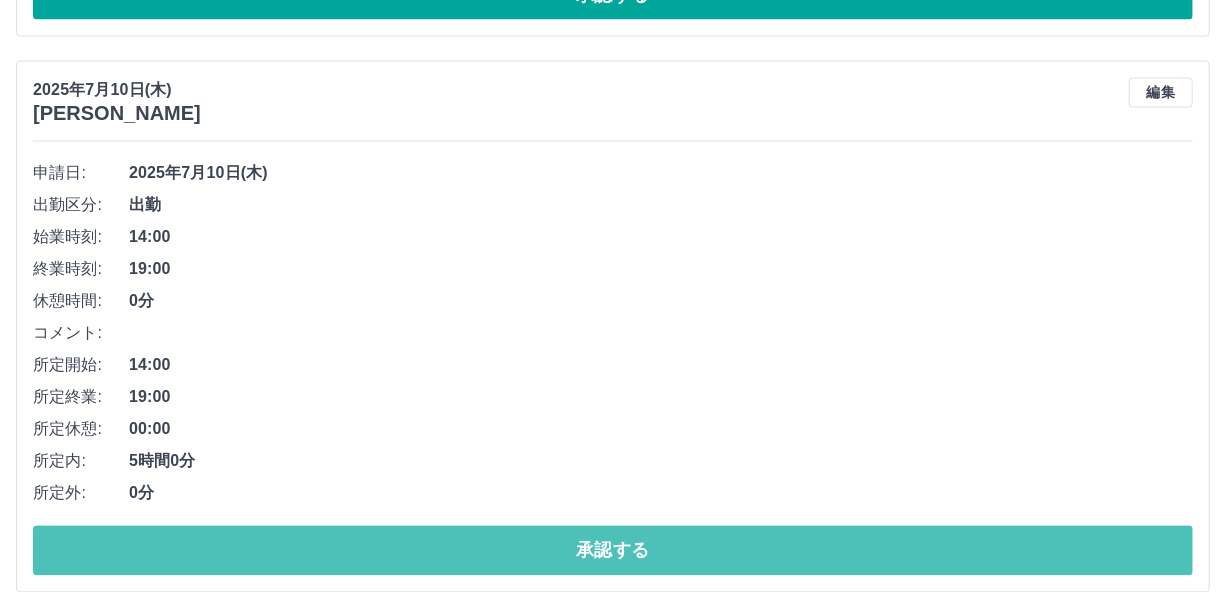 click on "承認する" at bounding box center [613, 551] 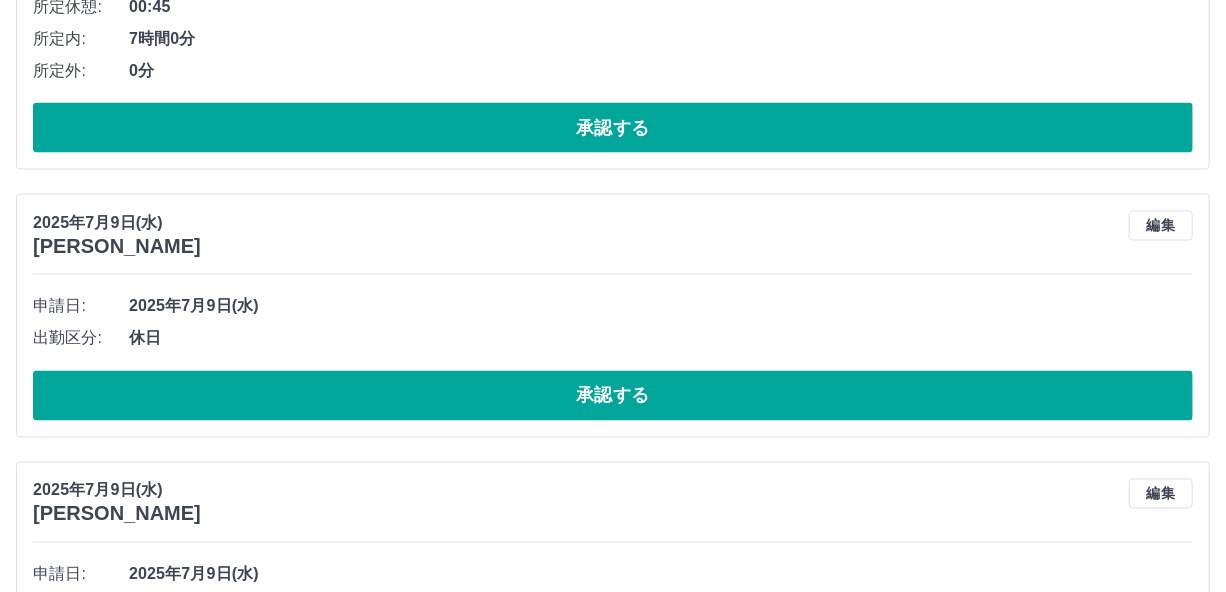 scroll, scrollTop: 1456, scrollLeft: 0, axis: vertical 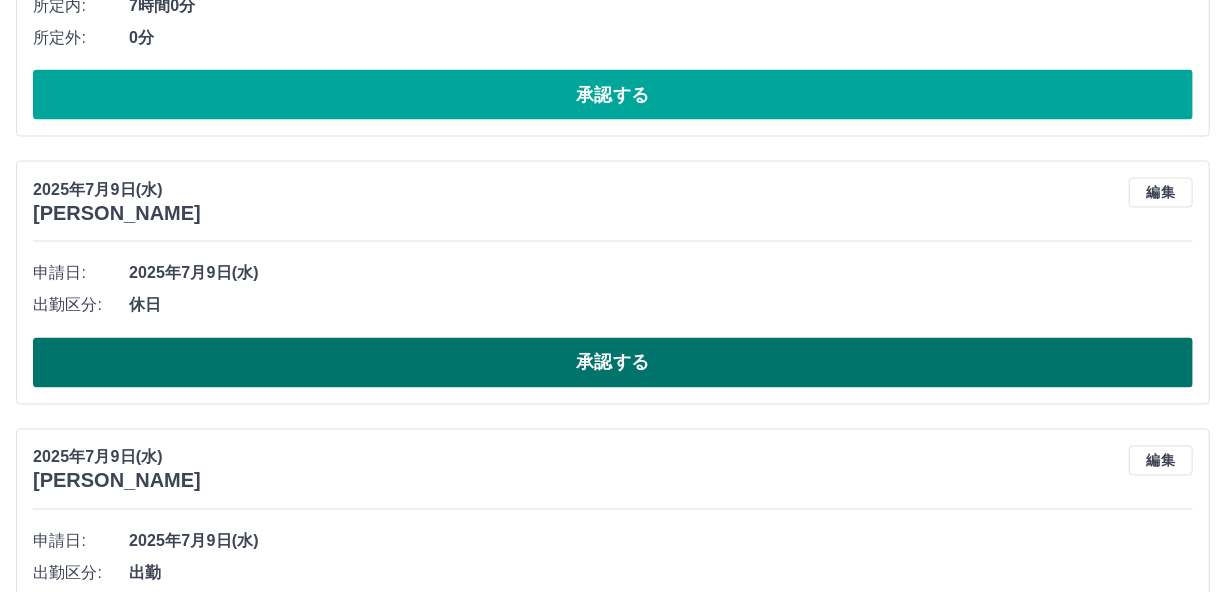 click on "承認する" at bounding box center [613, 363] 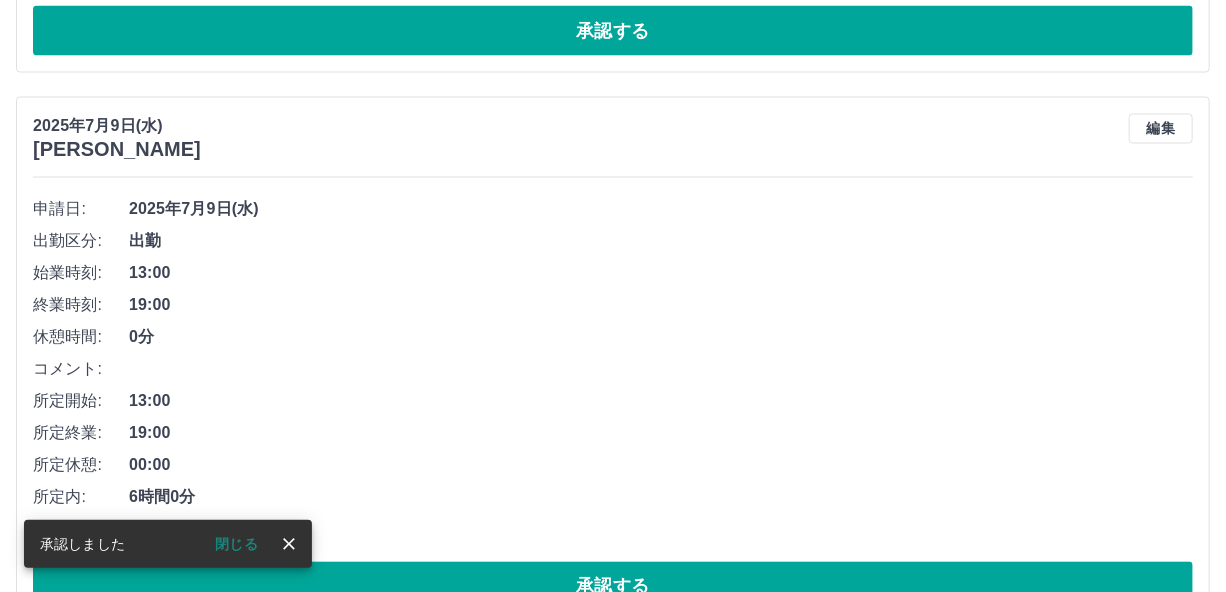 scroll, scrollTop: 1556, scrollLeft: 0, axis: vertical 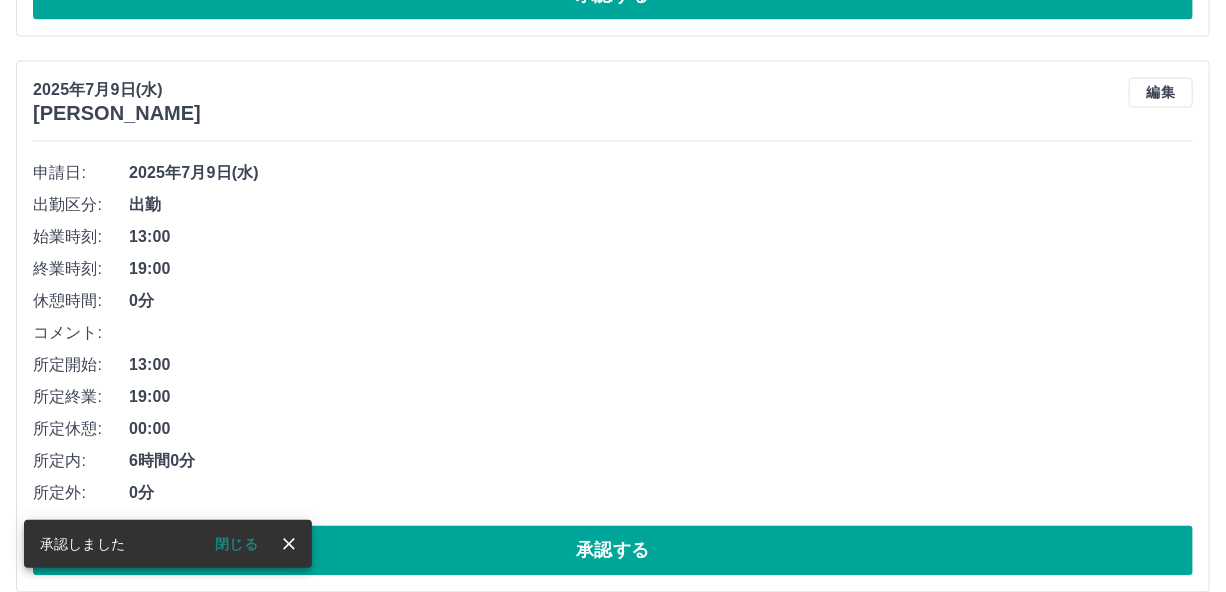 click on "閉じる" at bounding box center (236, 544) 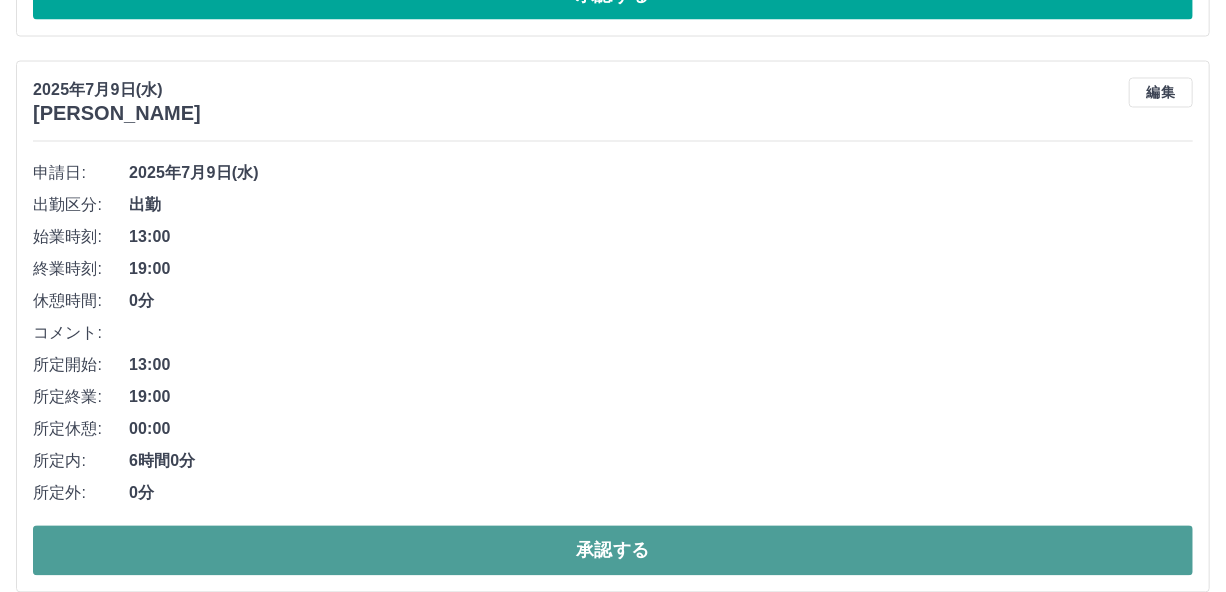 click on "承認する" at bounding box center (613, 551) 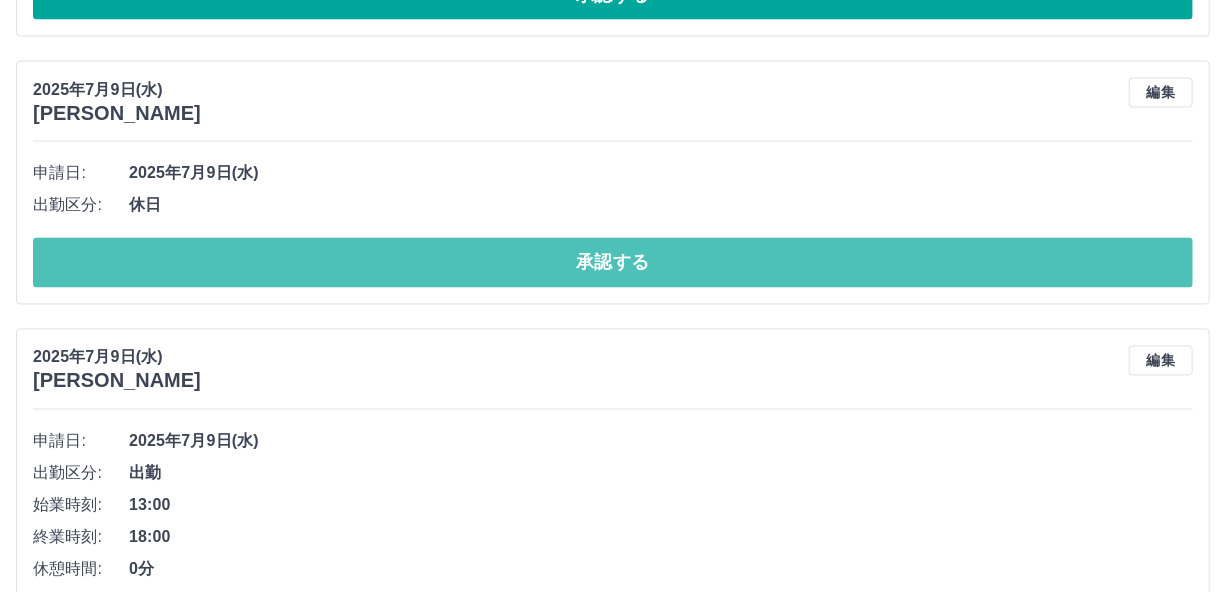 click on "承認する" at bounding box center (613, 263) 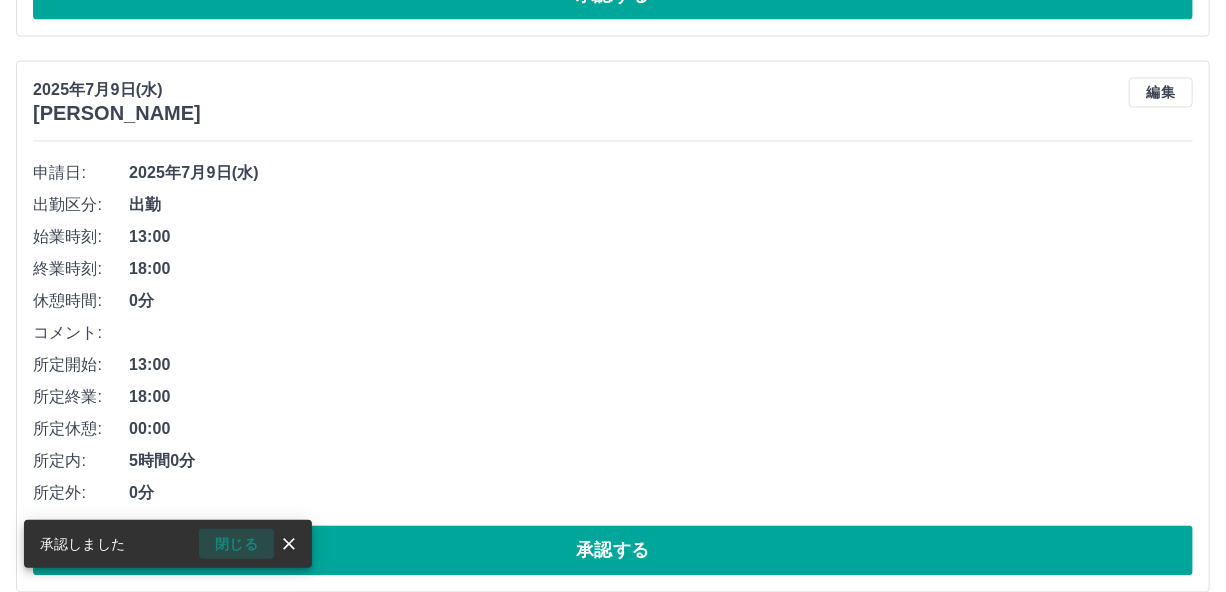 click on "閉じる" at bounding box center (236, 544) 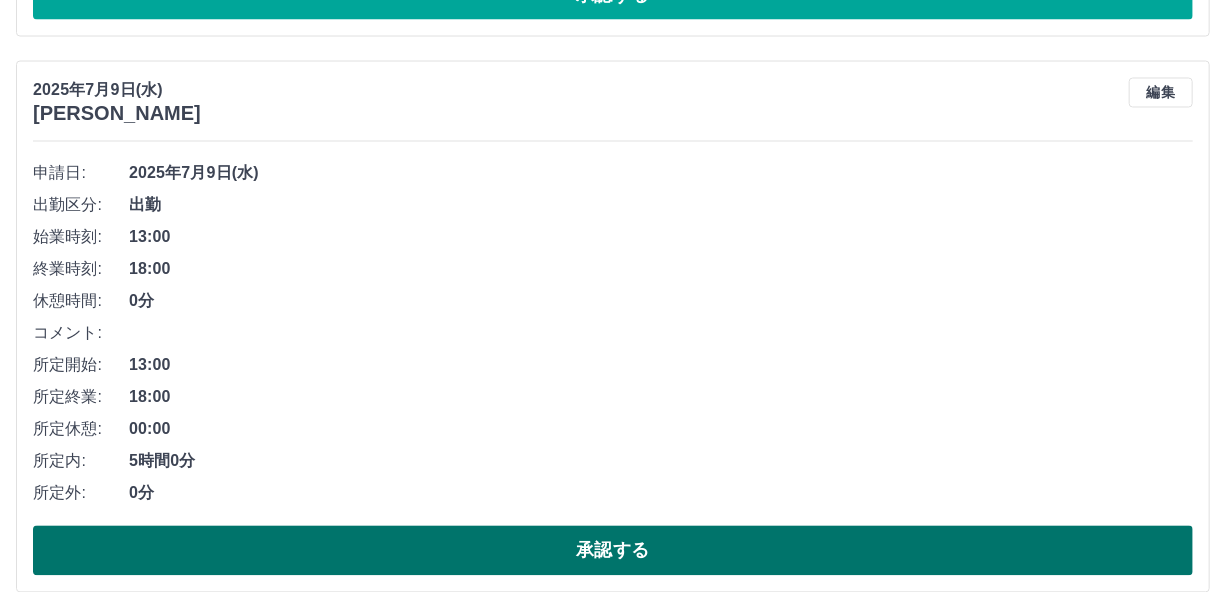 click on "承認する" at bounding box center [613, 551] 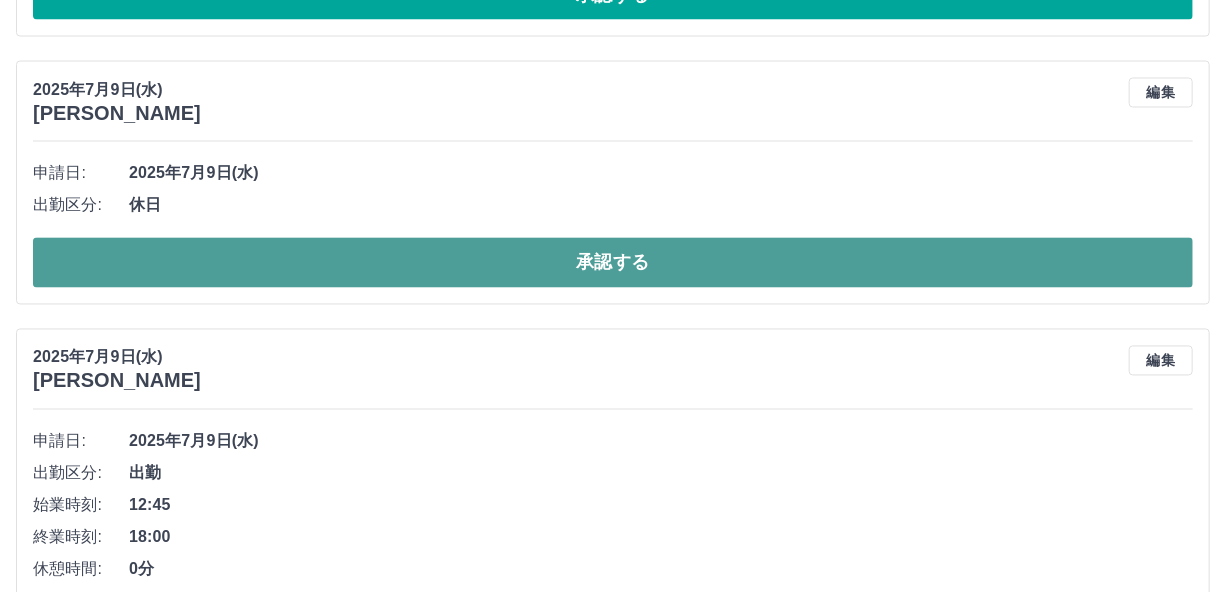 click on "承認する" at bounding box center [613, 263] 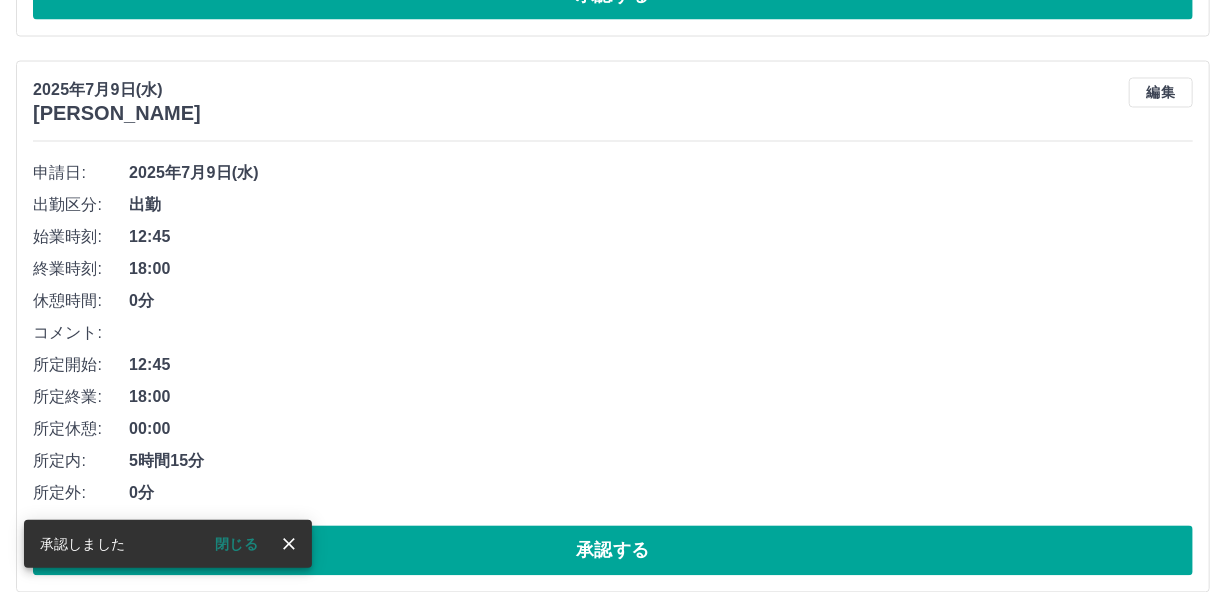 click 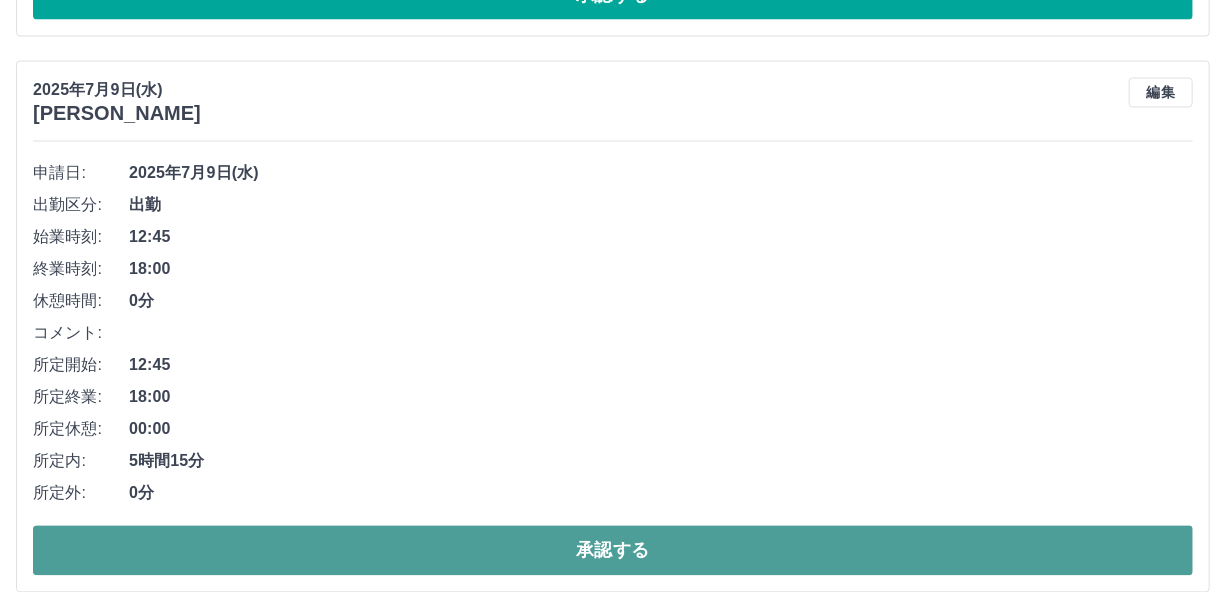 click on "承認する" at bounding box center [613, 551] 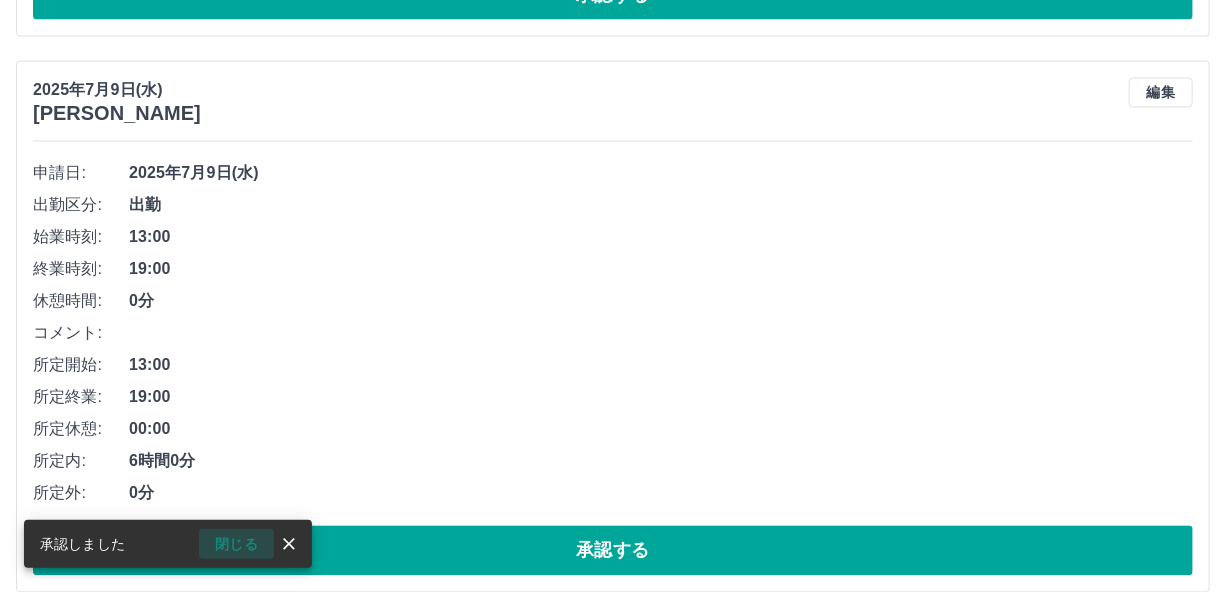 click on "閉じる" at bounding box center [236, 544] 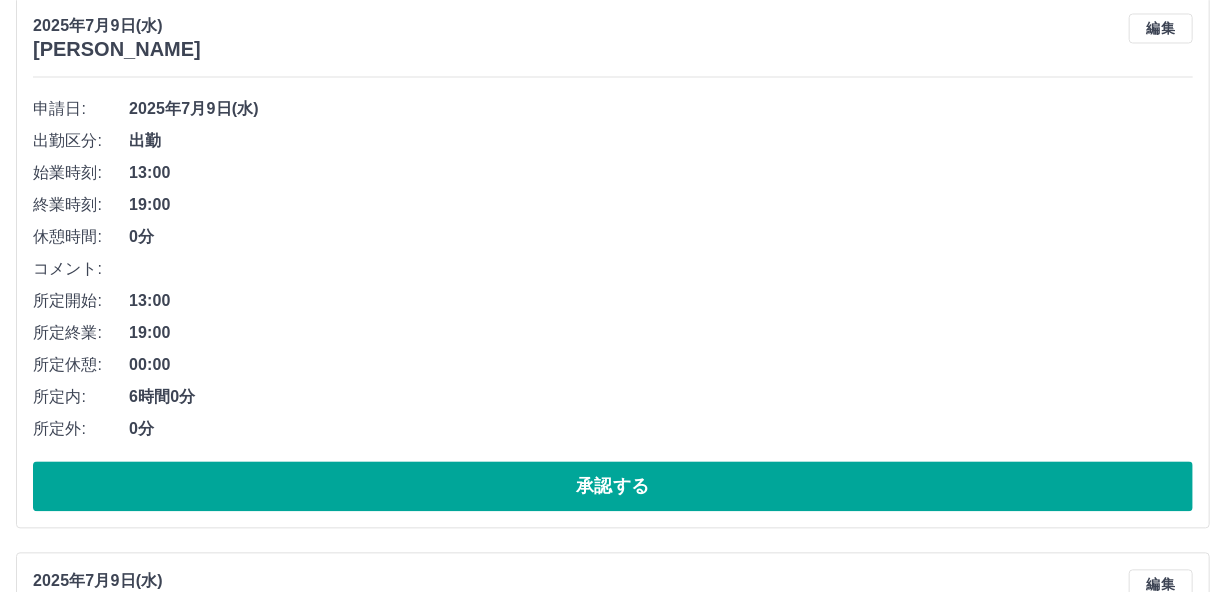 scroll, scrollTop: 1656, scrollLeft: 0, axis: vertical 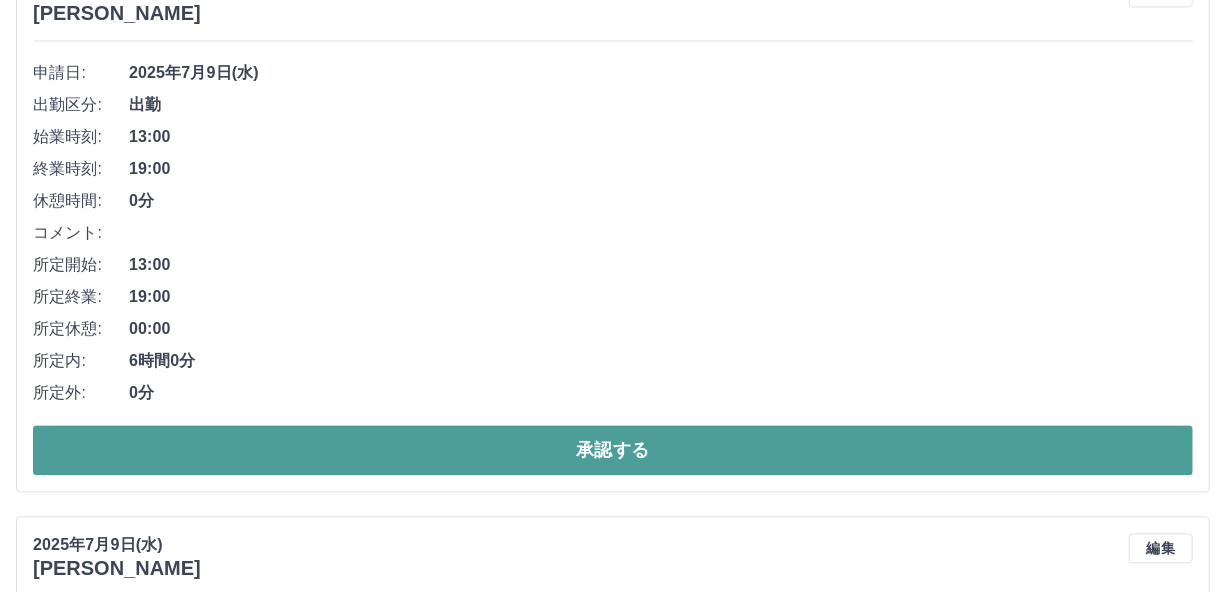 click on "承認する" at bounding box center (613, 451) 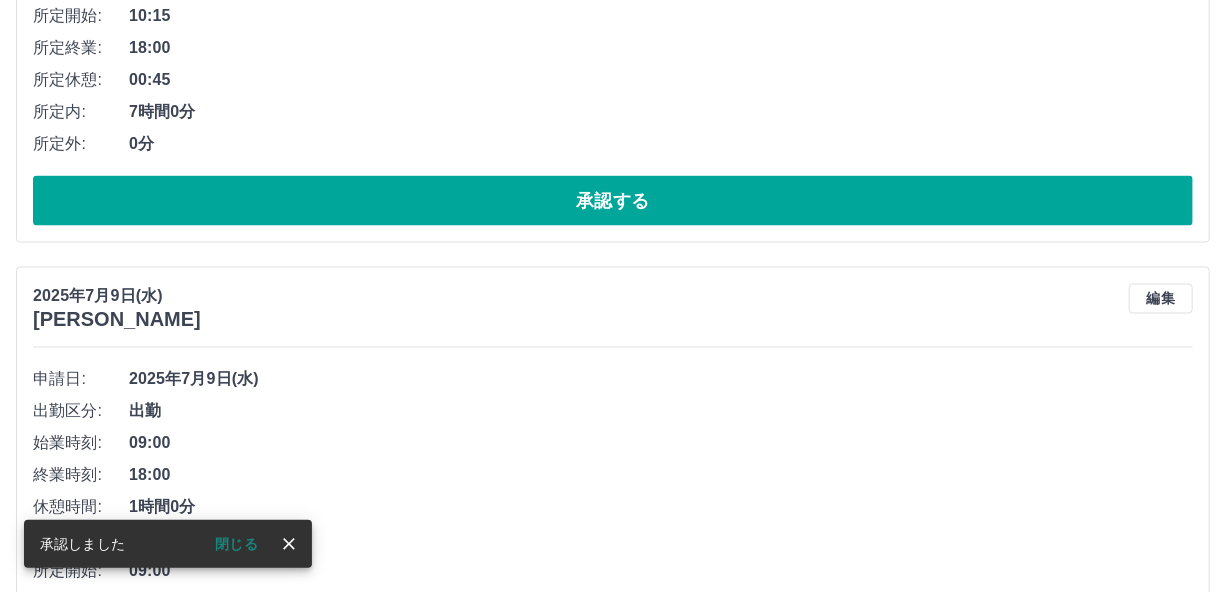 scroll, scrollTop: 1400, scrollLeft: 0, axis: vertical 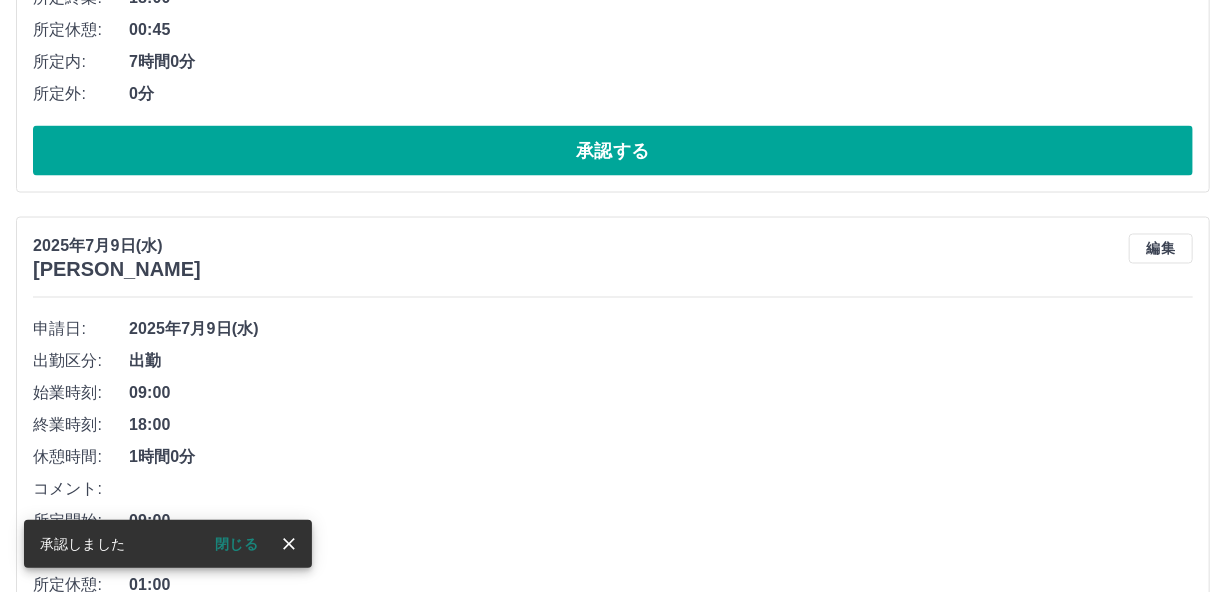 click on "閉じる" at bounding box center (236, 544) 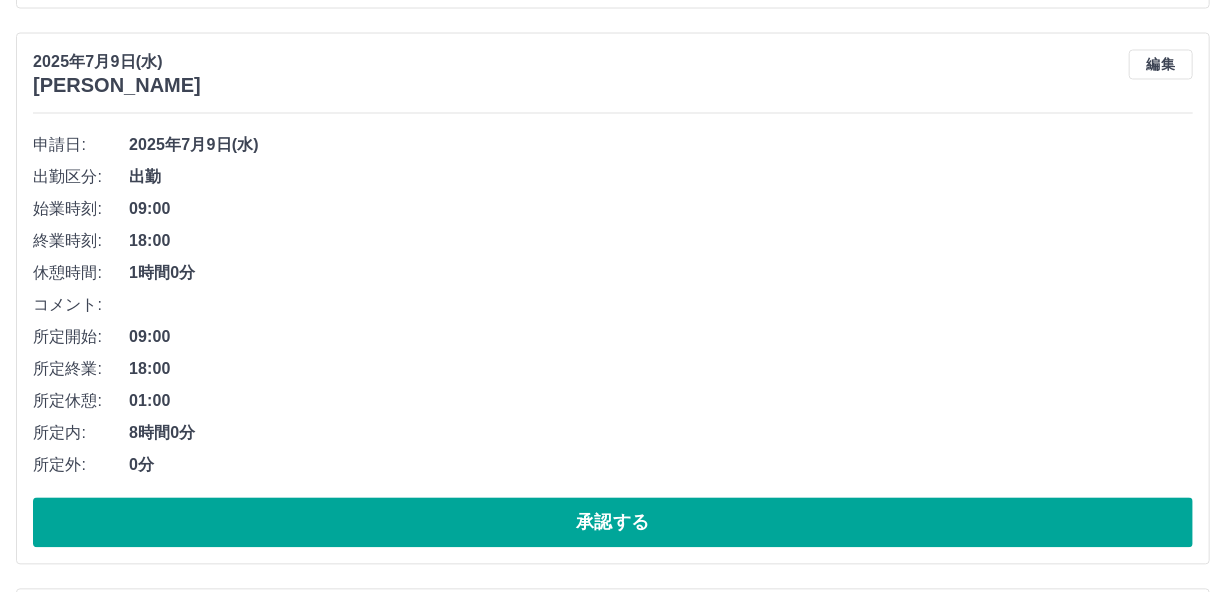 scroll, scrollTop: 1600, scrollLeft: 0, axis: vertical 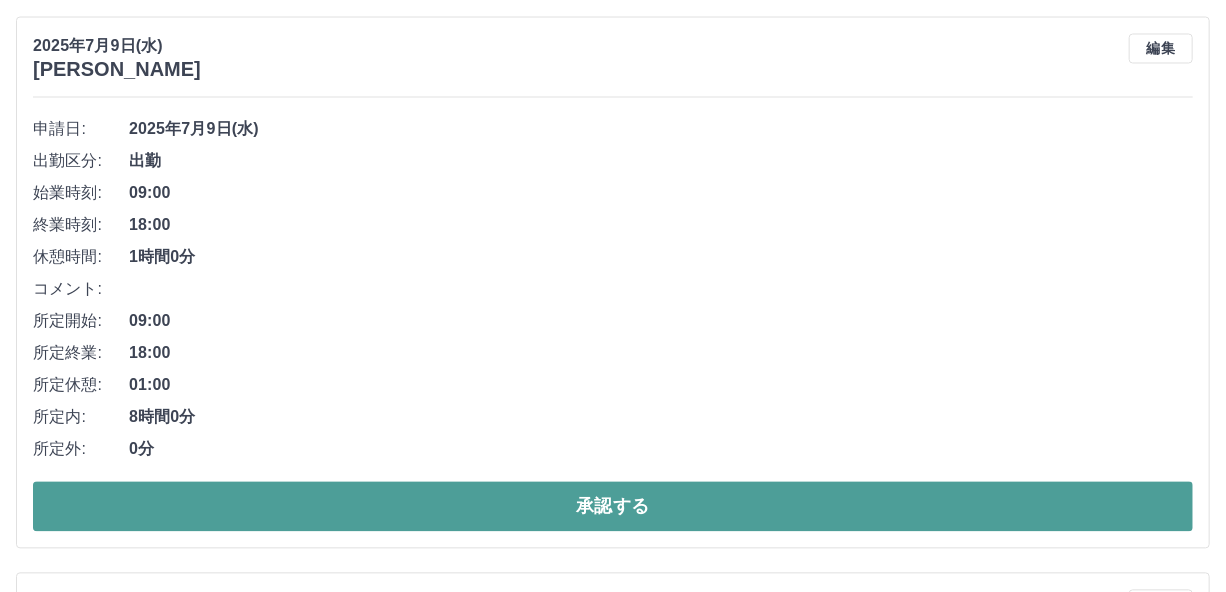 click on "承認する" at bounding box center (613, 507) 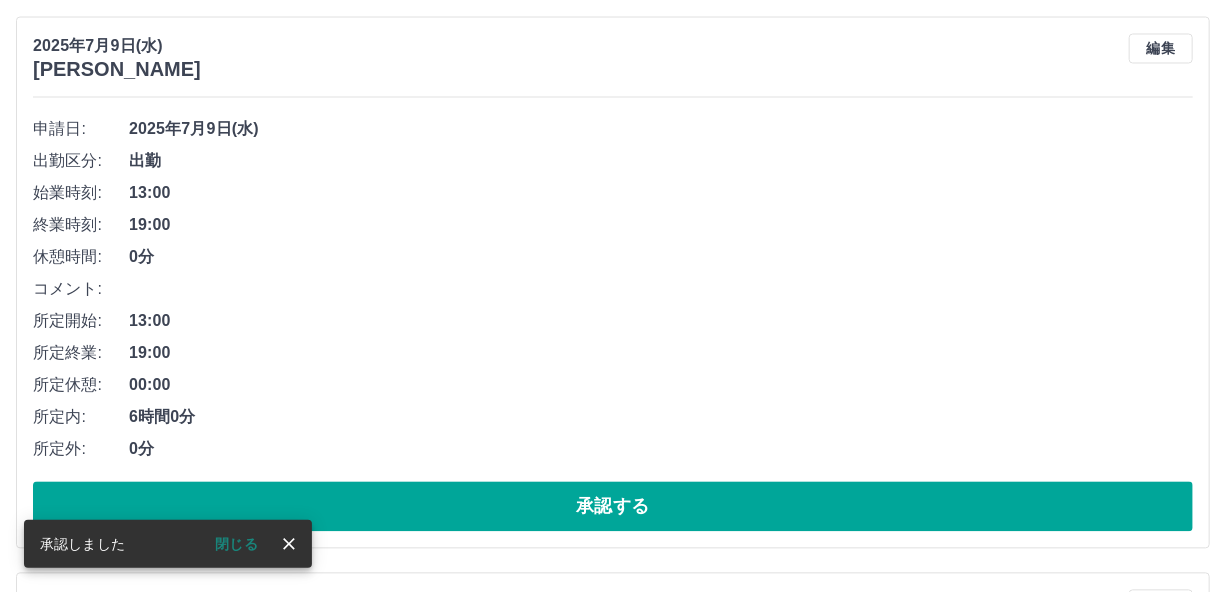 scroll, scrollTop: 1045, scrollLeft: 0, axis: vertical 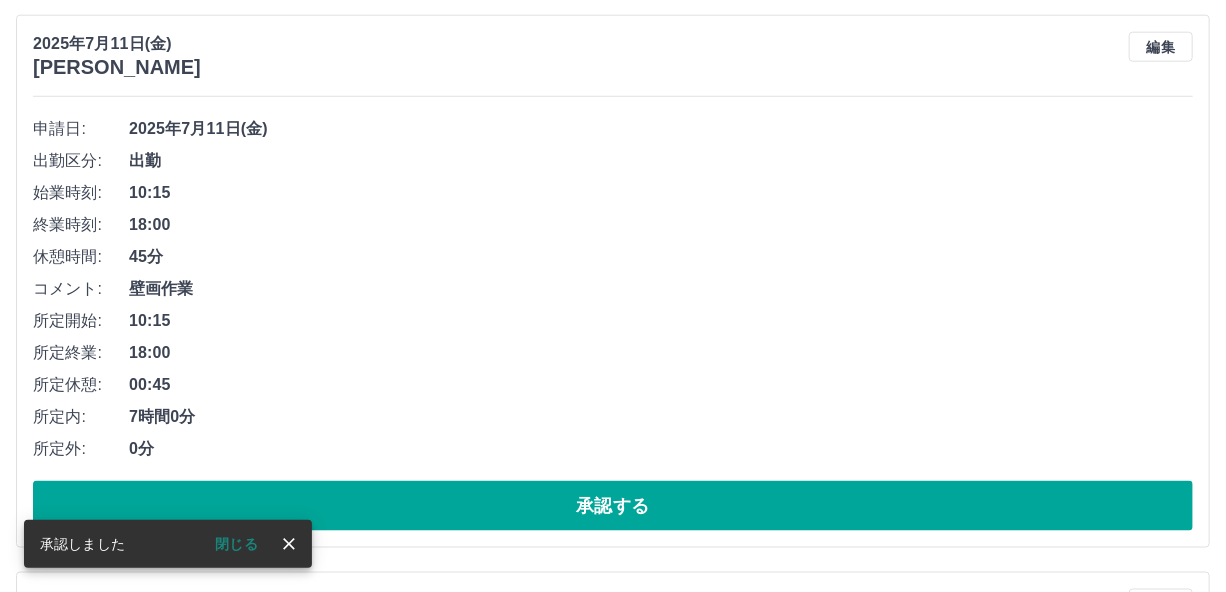 click on "閉じる" at bounding box center [236, 544] 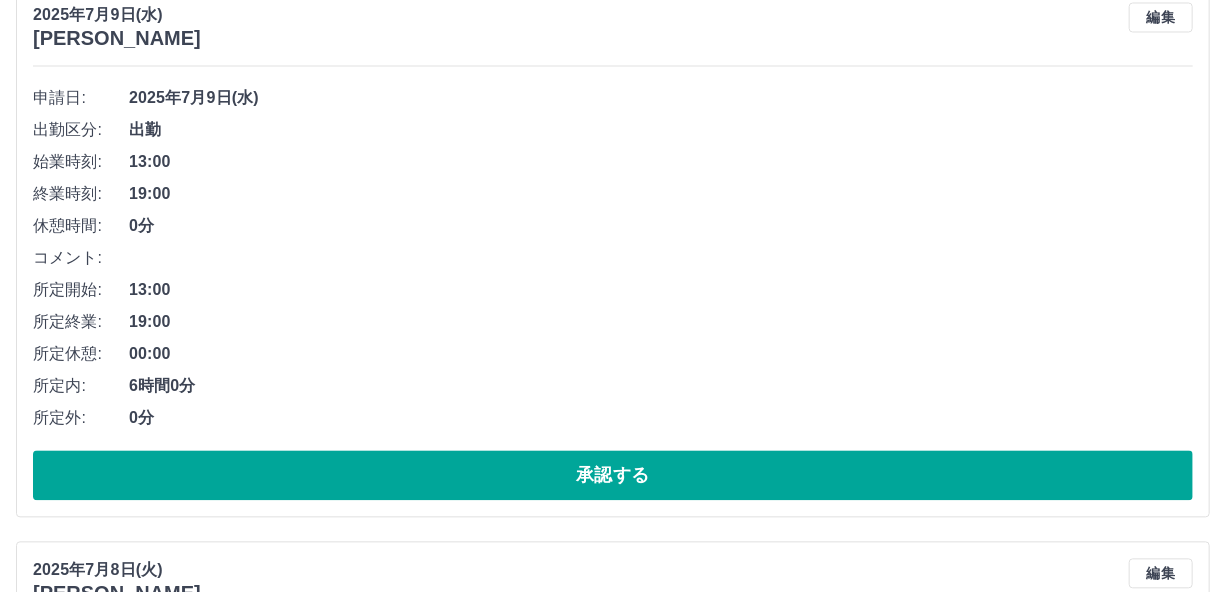 scroll, scrollTop: 1745, scrollLeft: 0, axis: vertical 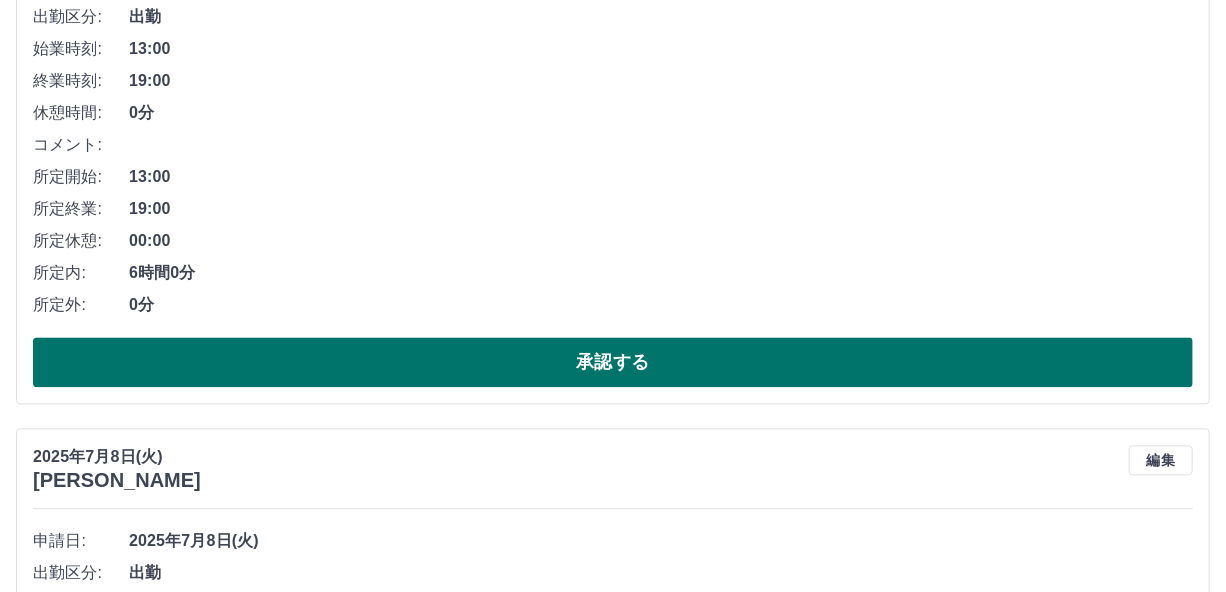 click on "承認する" at bounding box center [613, 362] 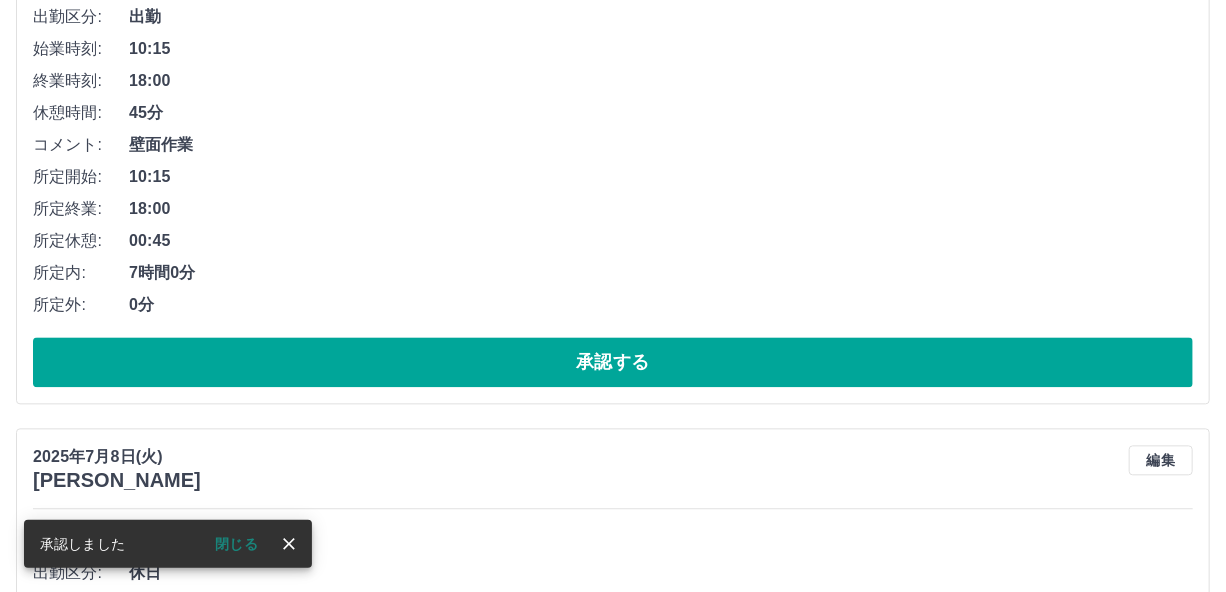 scroll, scrollTop: 1190, scrollLeft: 0, axis: vertical 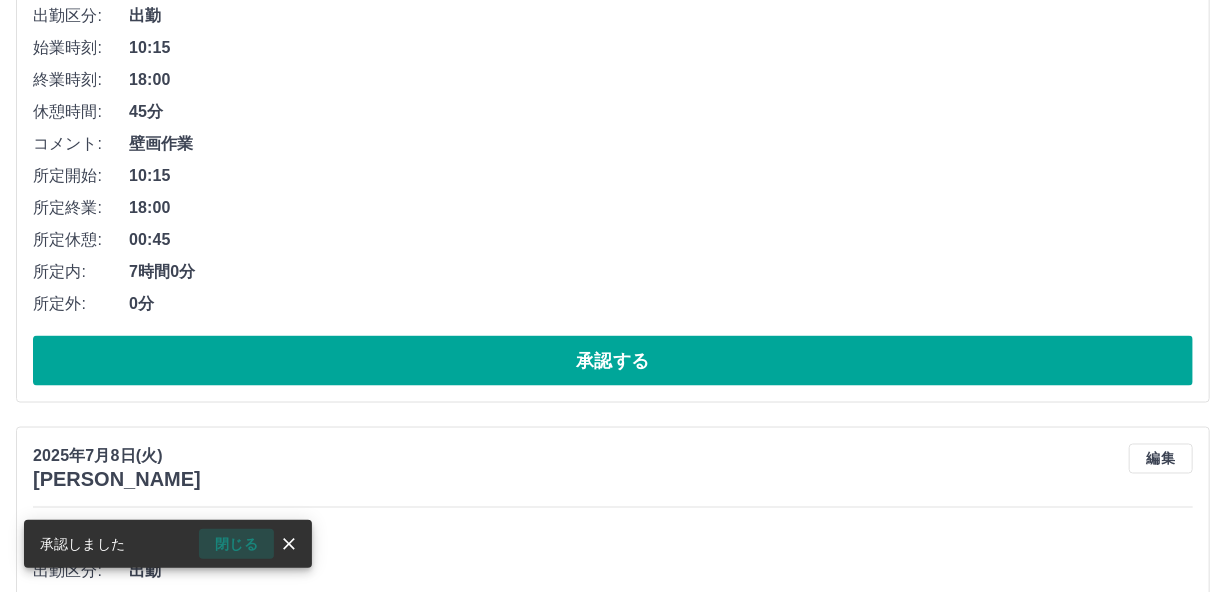 click on "閉じる" at bounding box center (236, 544) 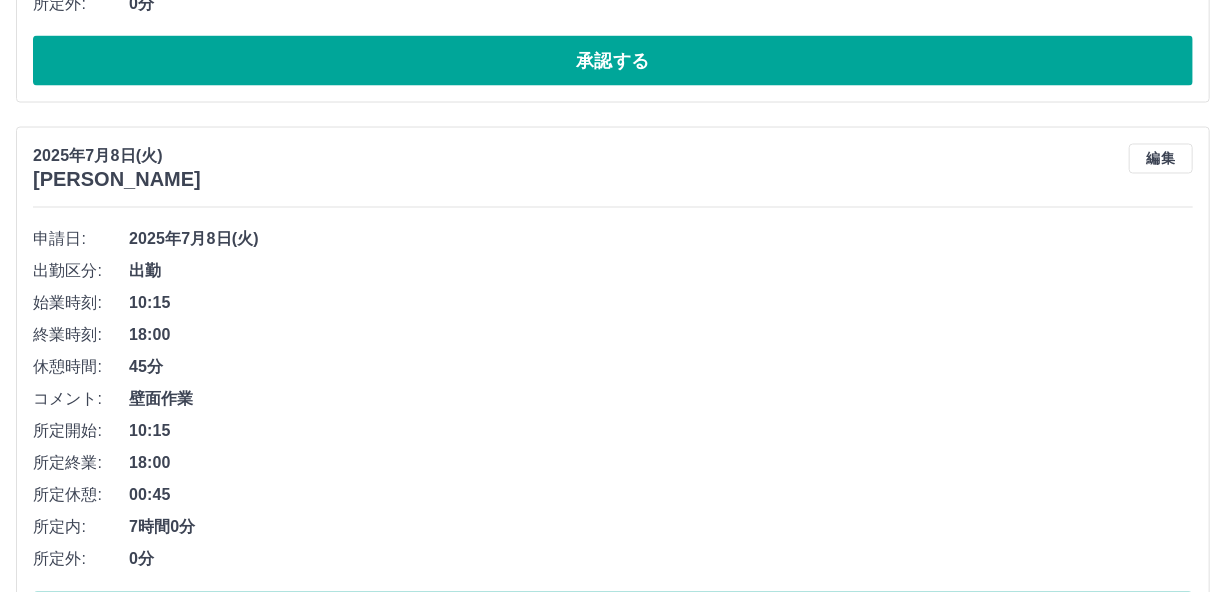scroll, scrollTop: 1590, scrollLeft: 0, axis: vertical 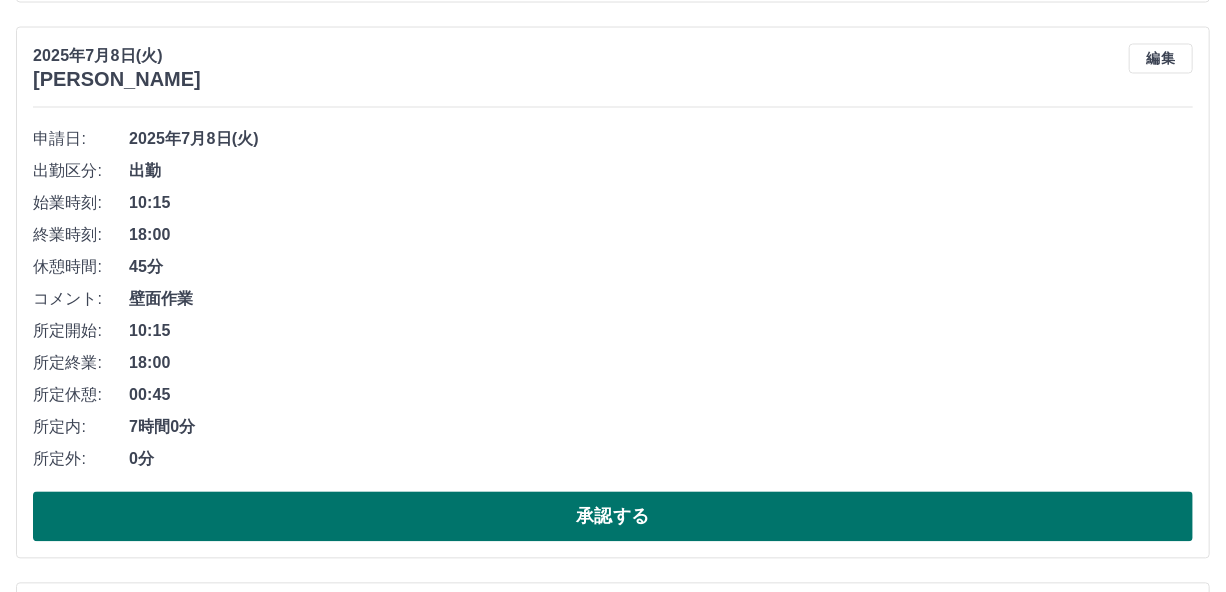 click on "承認する" at bounding box center (613, 517) 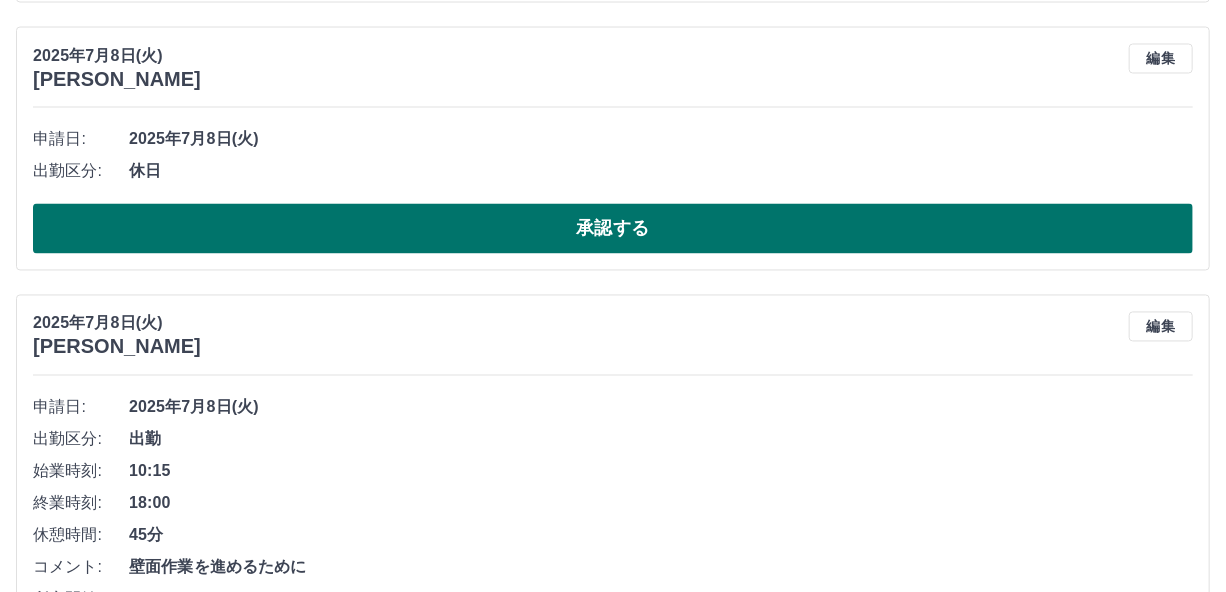 click on "承認する" at bounding box center (613, 229) 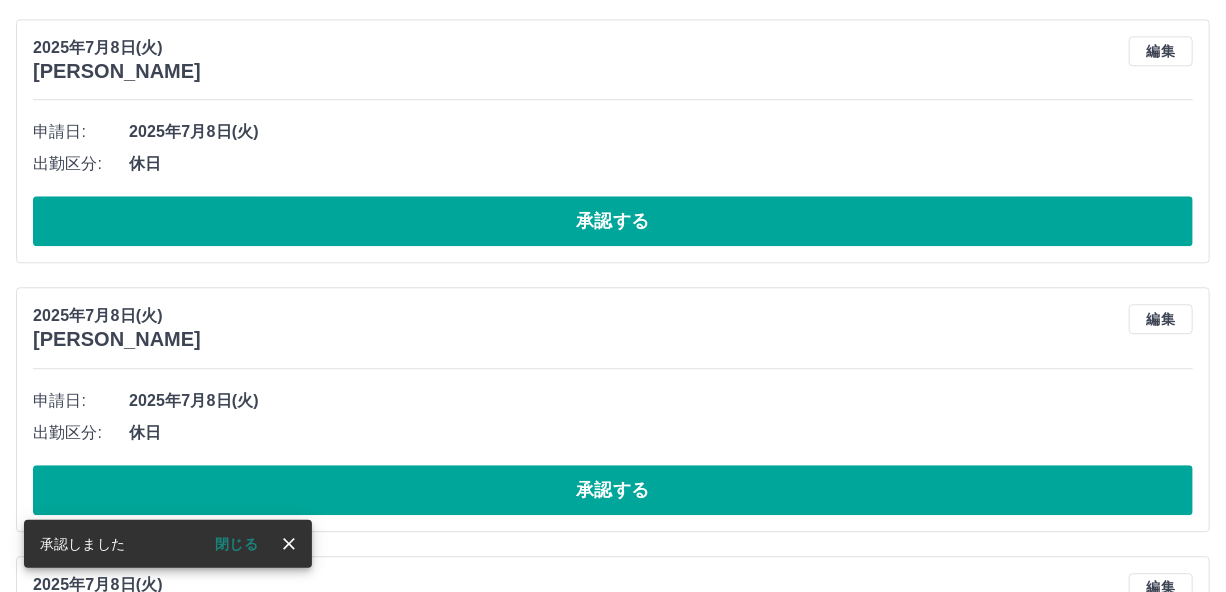 scroll, scrollTop: 2190, scrollLeft: 0, axis: vertical 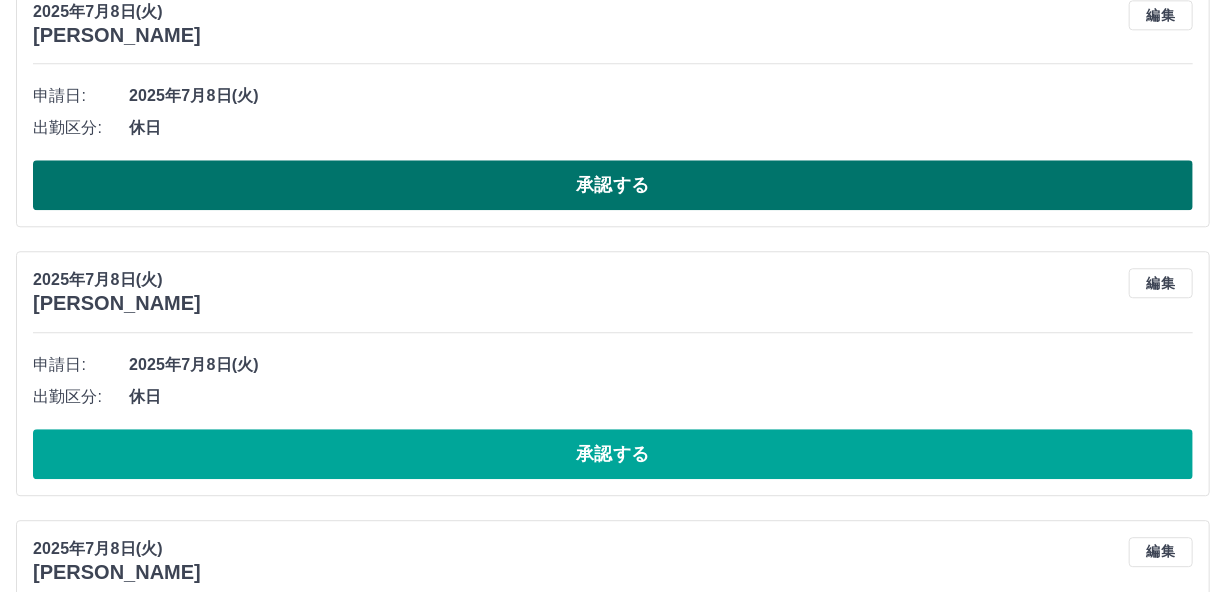 click on "承認する" at bounding box center (613, 185) 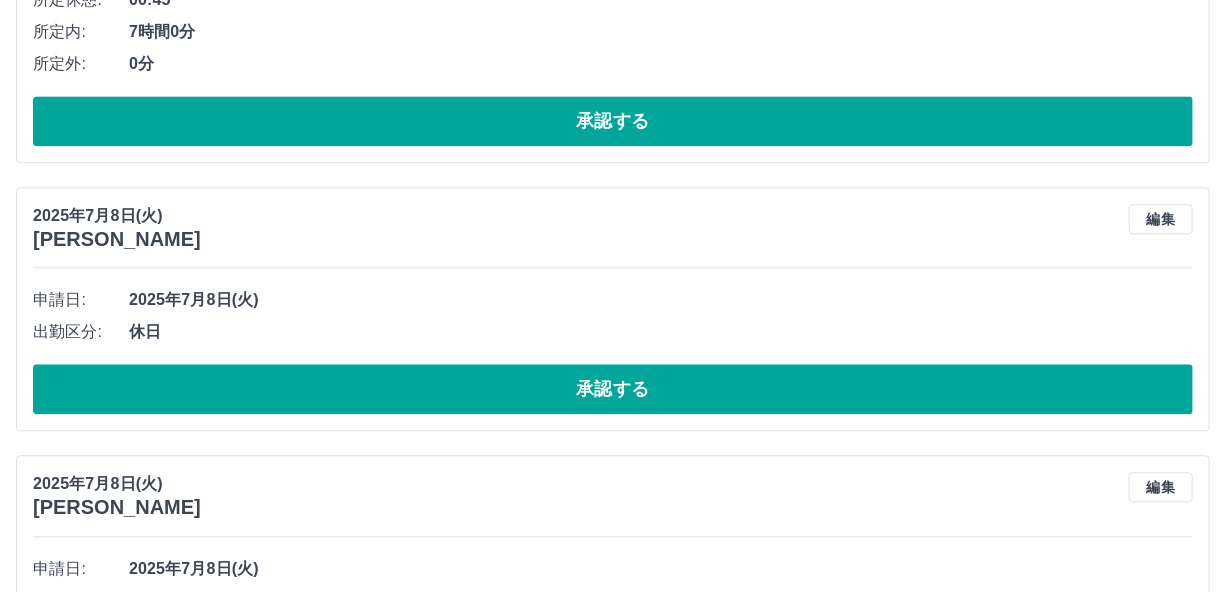 scroll, scrollTop: 2021, scrollLeft: 0, axis: vertical 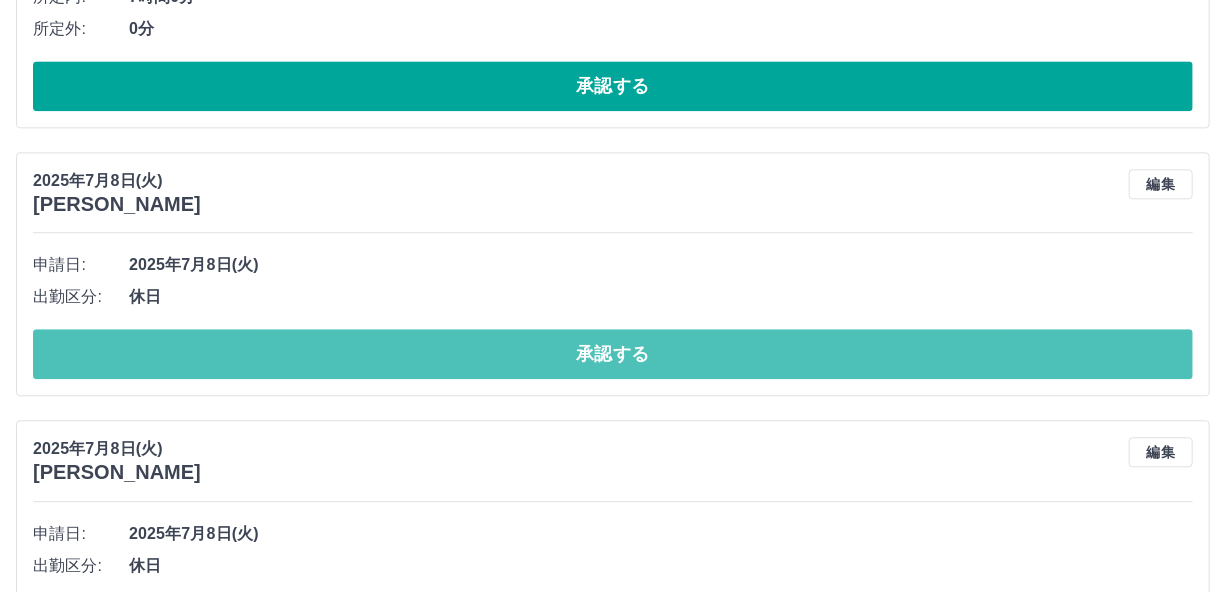 click on "承認する" at bounding box center [613, 354] 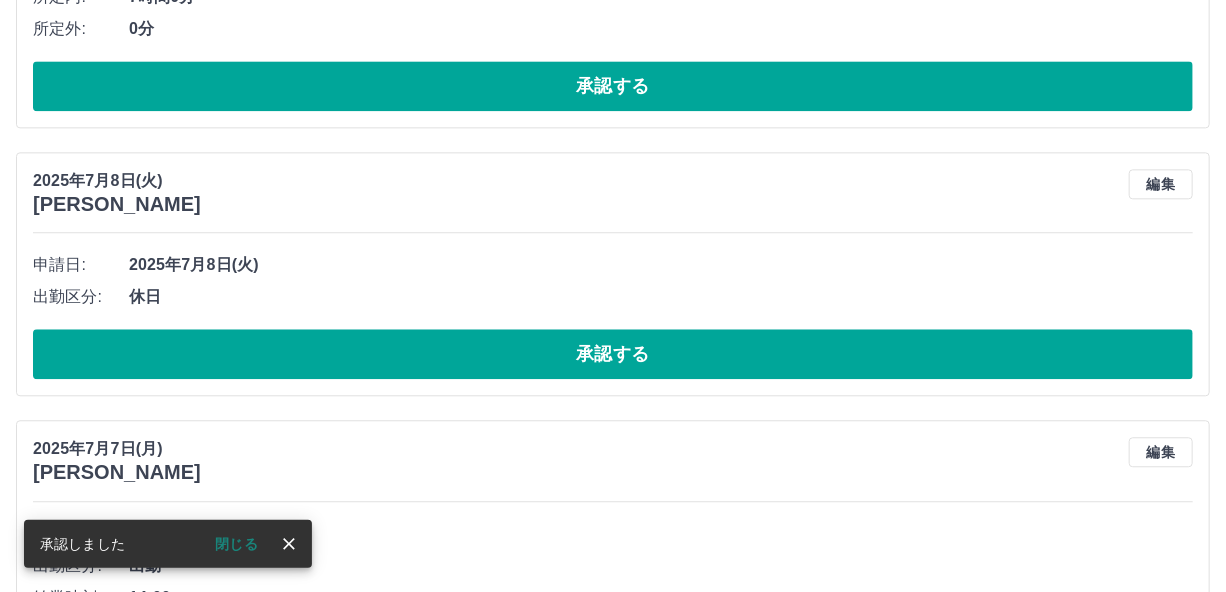click on "閉じる" at bounding box center (236, 544) 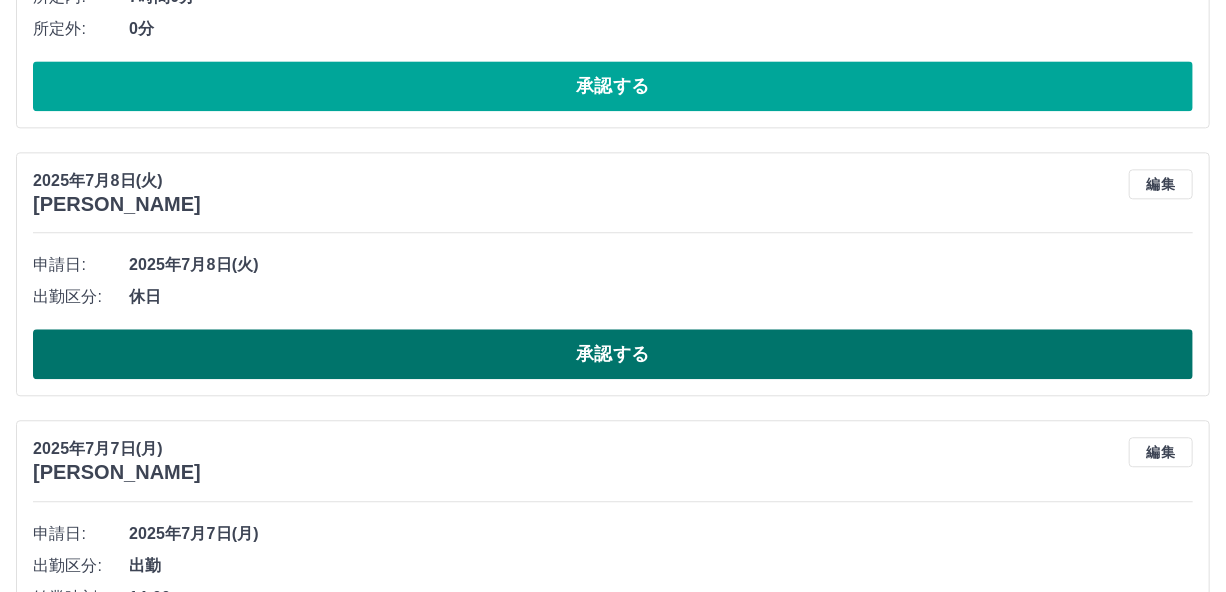 click on "承認する" at bounding box center (613, 354) 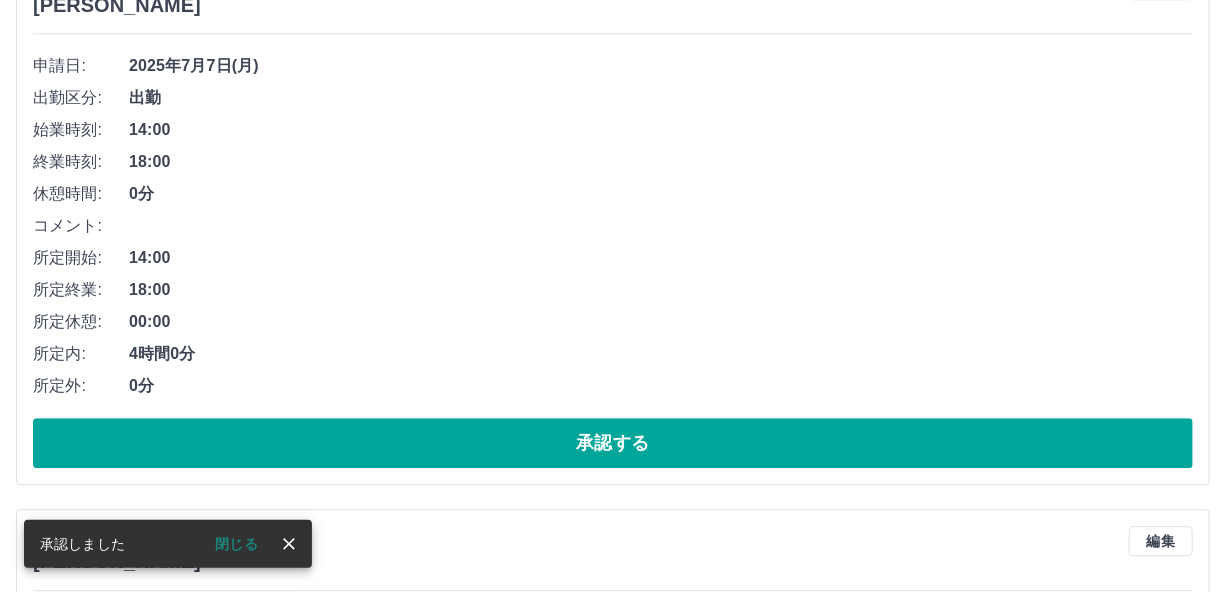 scroll, scrollTop: 2221, scrollLeft: 0, axis: vertical 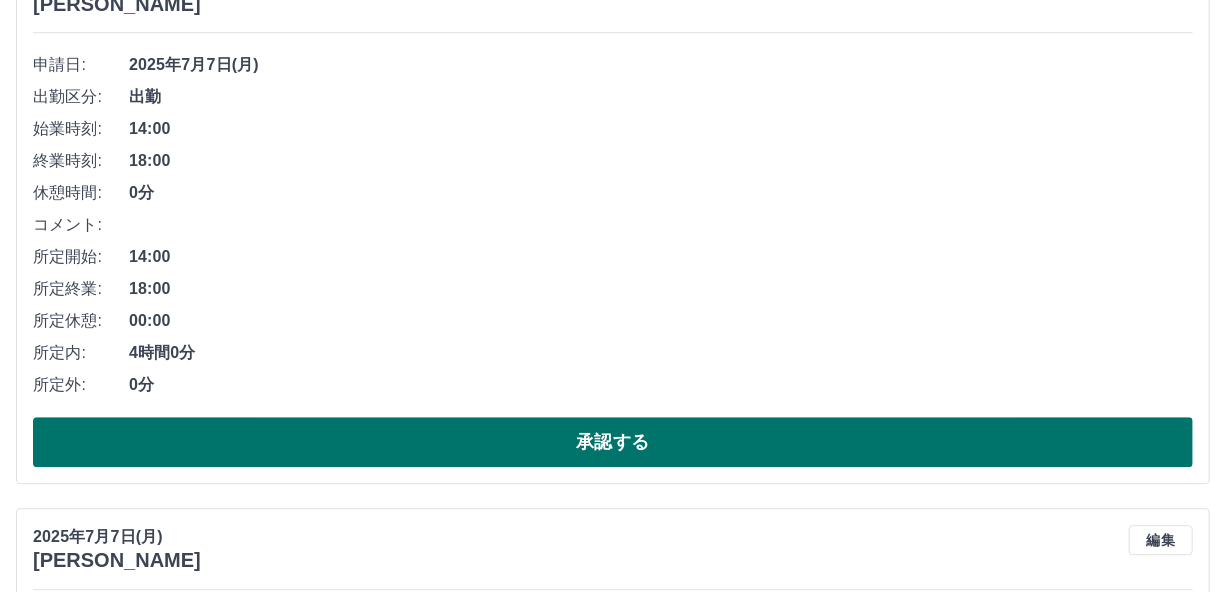 click on "承認する" at bounding box center (613, 442) 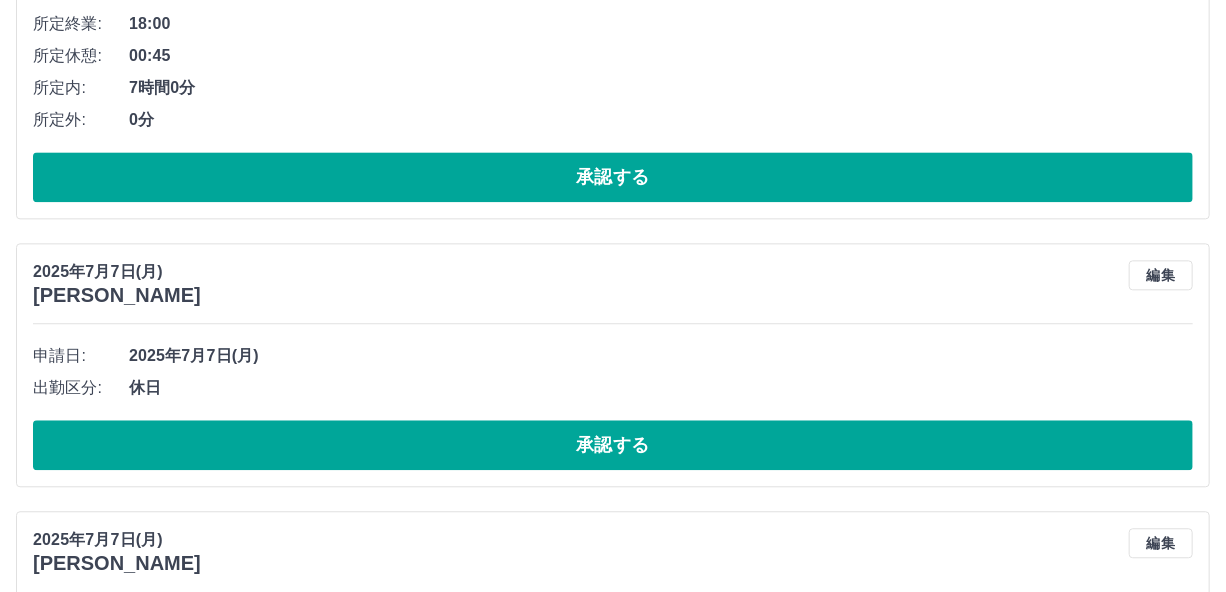 scroll, scrollTop: 1965, scrollLeft: 0, axis: vertical 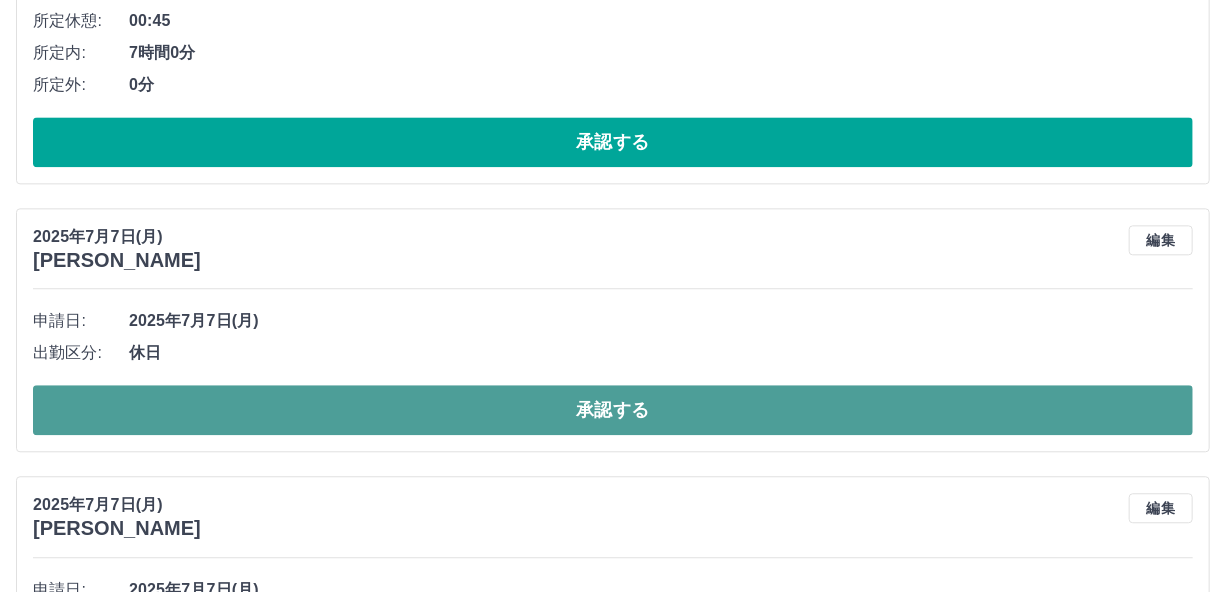 click on "承認する" at bounding box center [613, 410] 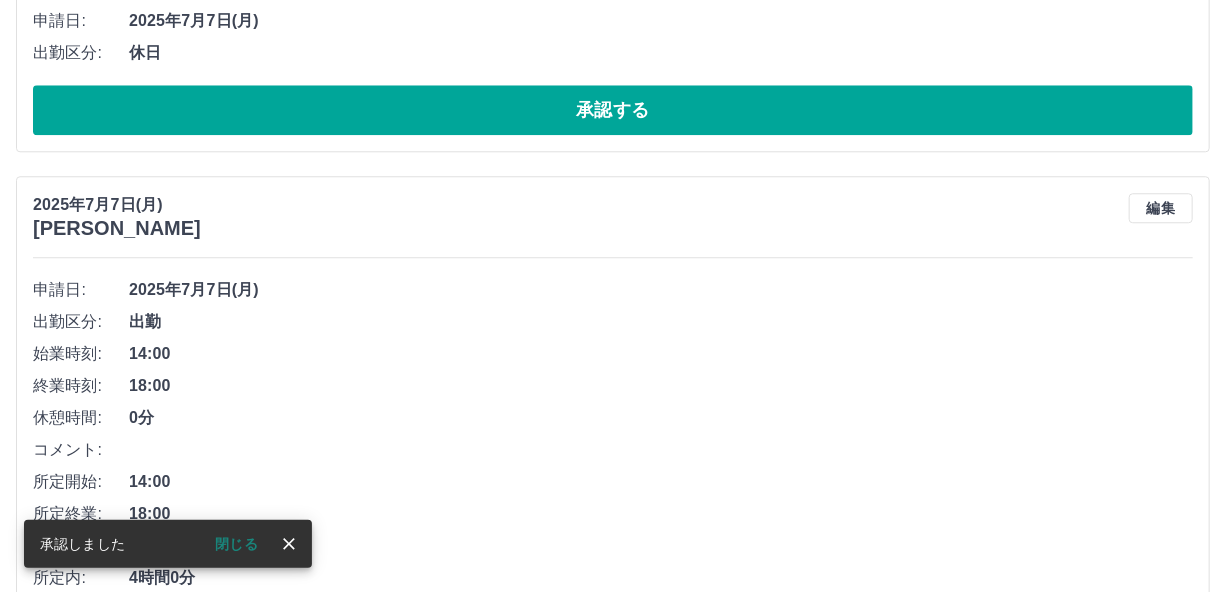 scroll, scrollTop: 1997, scrollLeft: 0, axis: vertical 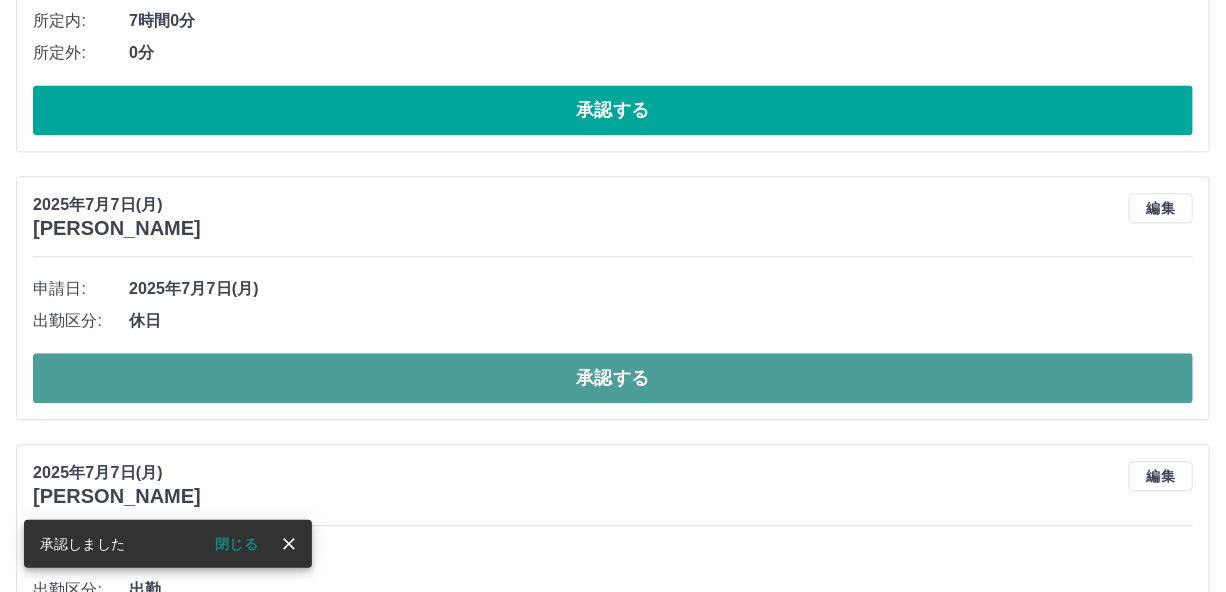click on "承認する" at bounding box center (613, 378) 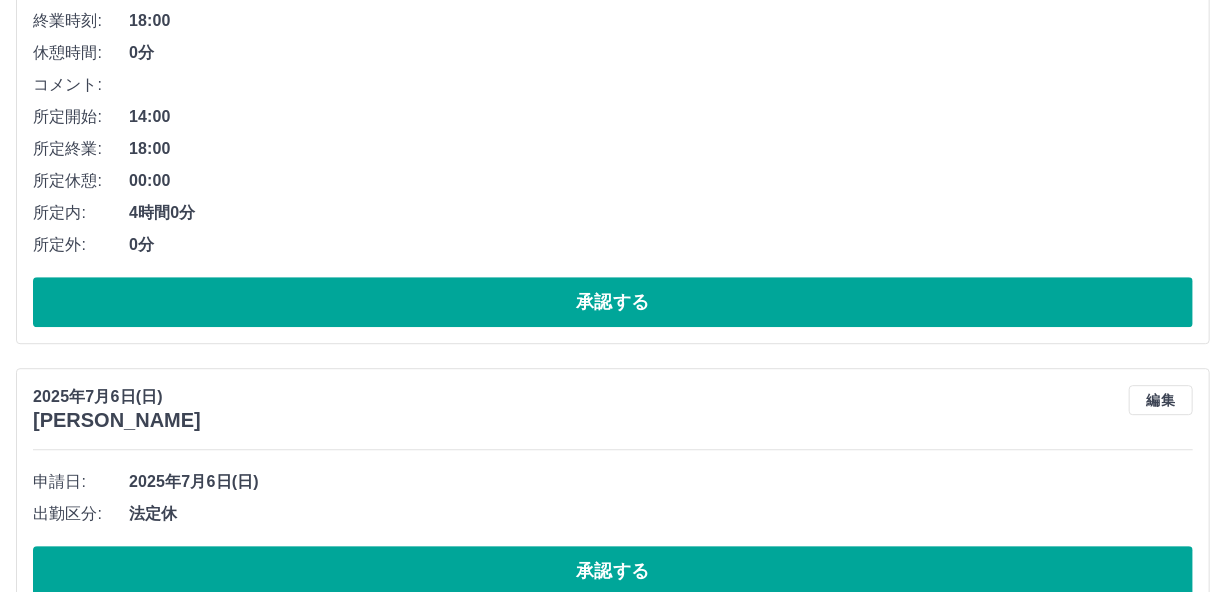 scroll, scrollTop: 2397, scrollLeft: 0, axis: vertical 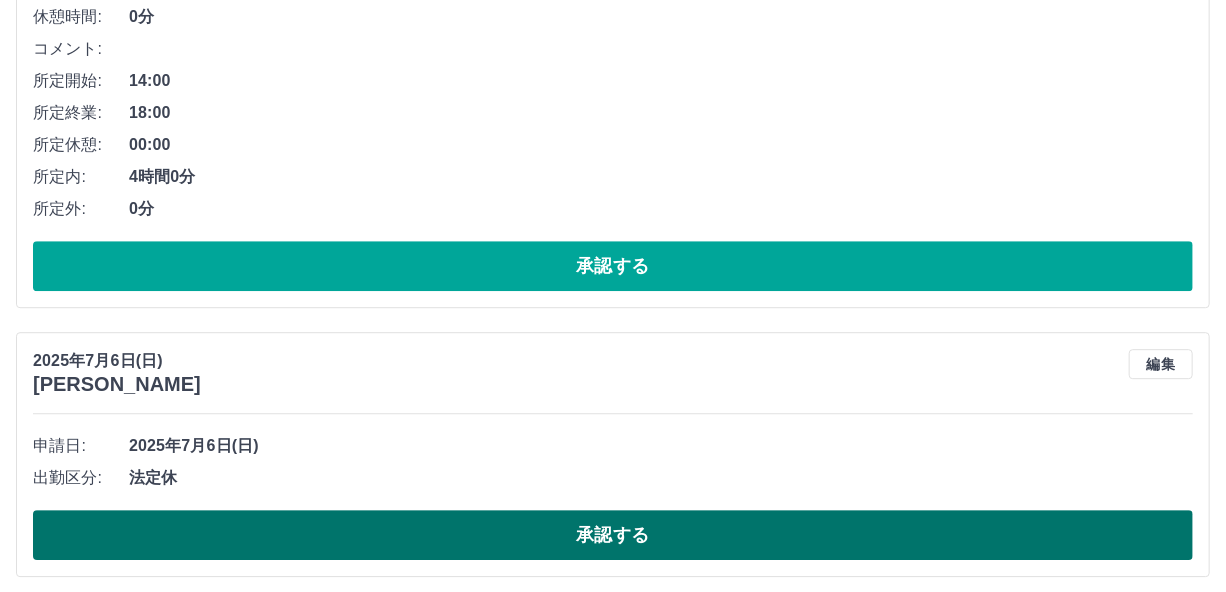 click on "承認する" at bounding box center [613, 535] 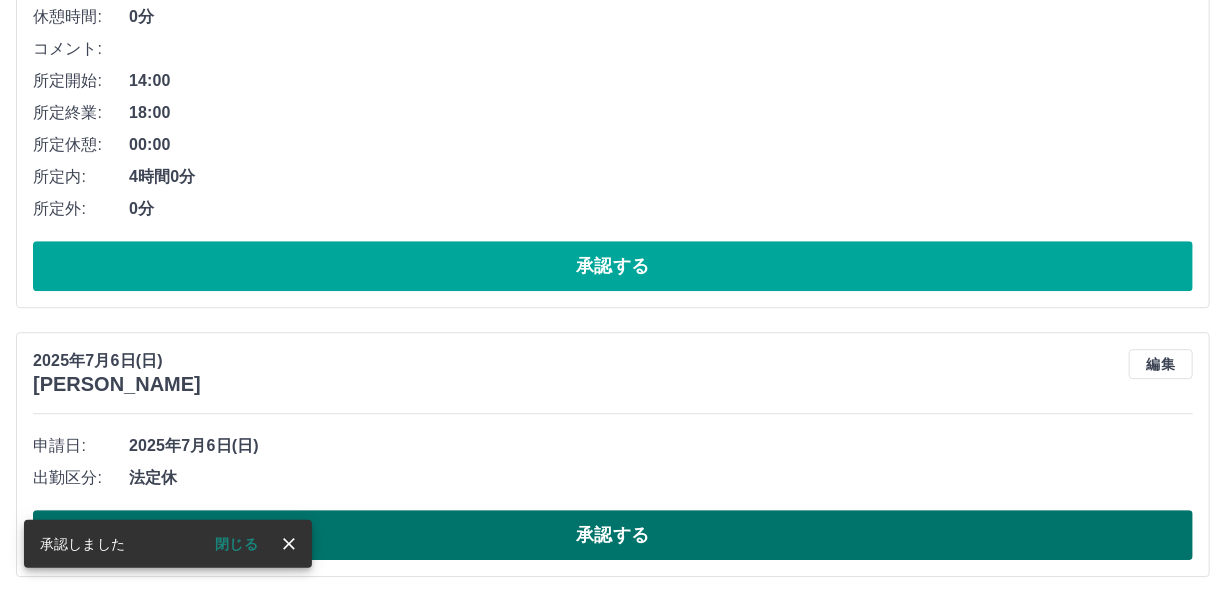 click on "承認する" at bounding box center [613, 535] 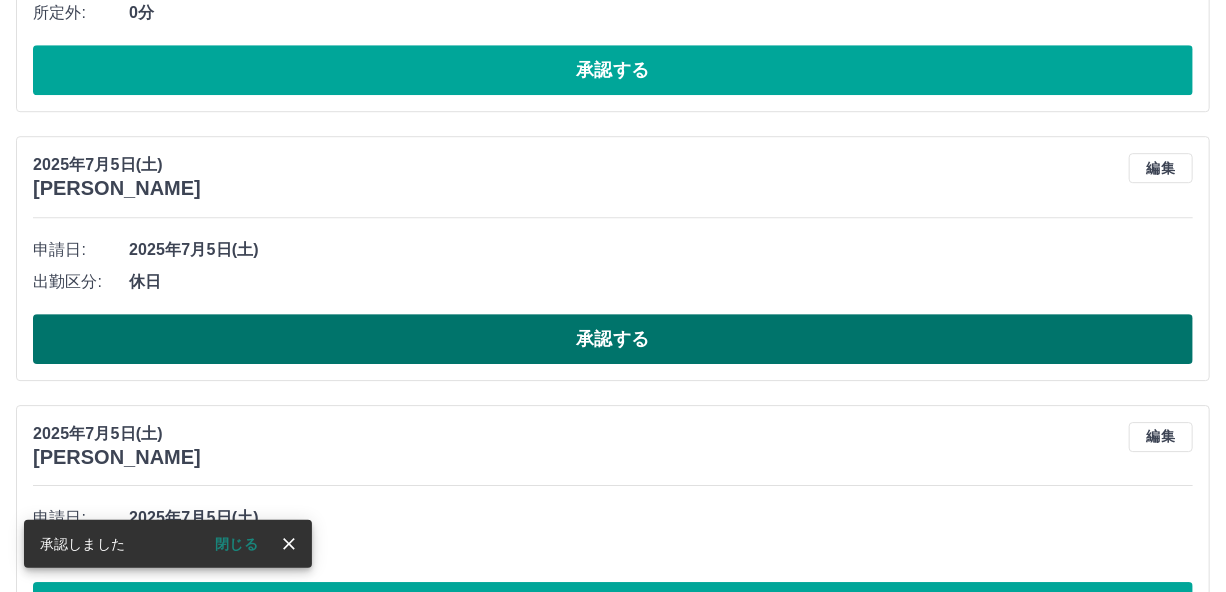 scroll, scrollTop: 2597, scrollLeft: 0, axis: vertical 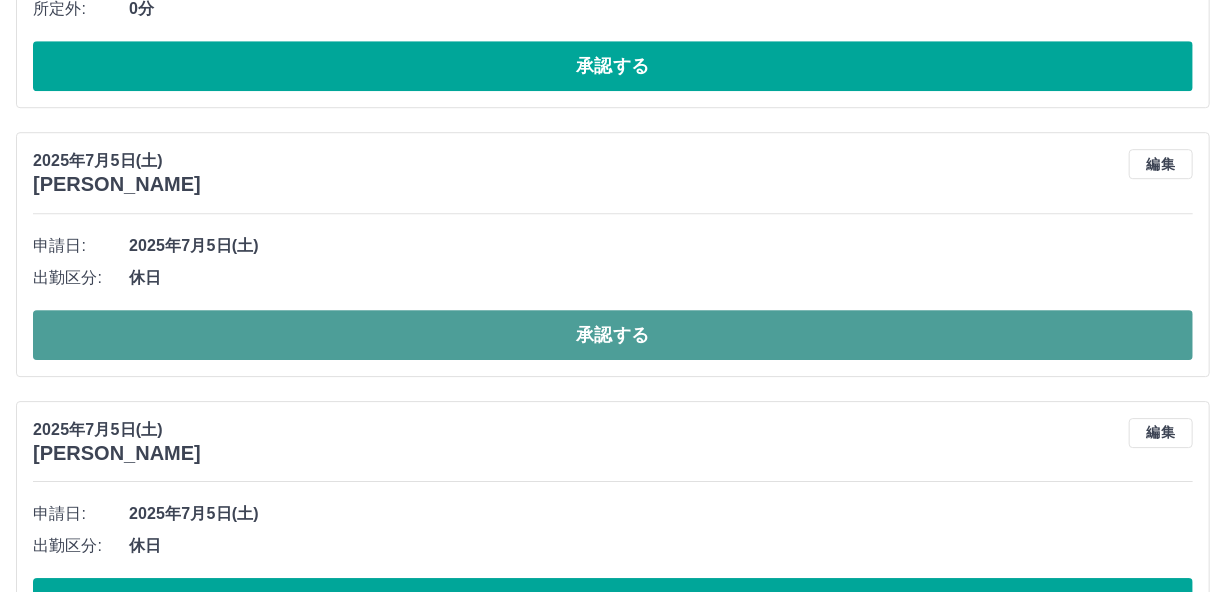 click on "承認する" at bounding box center (613, 335) 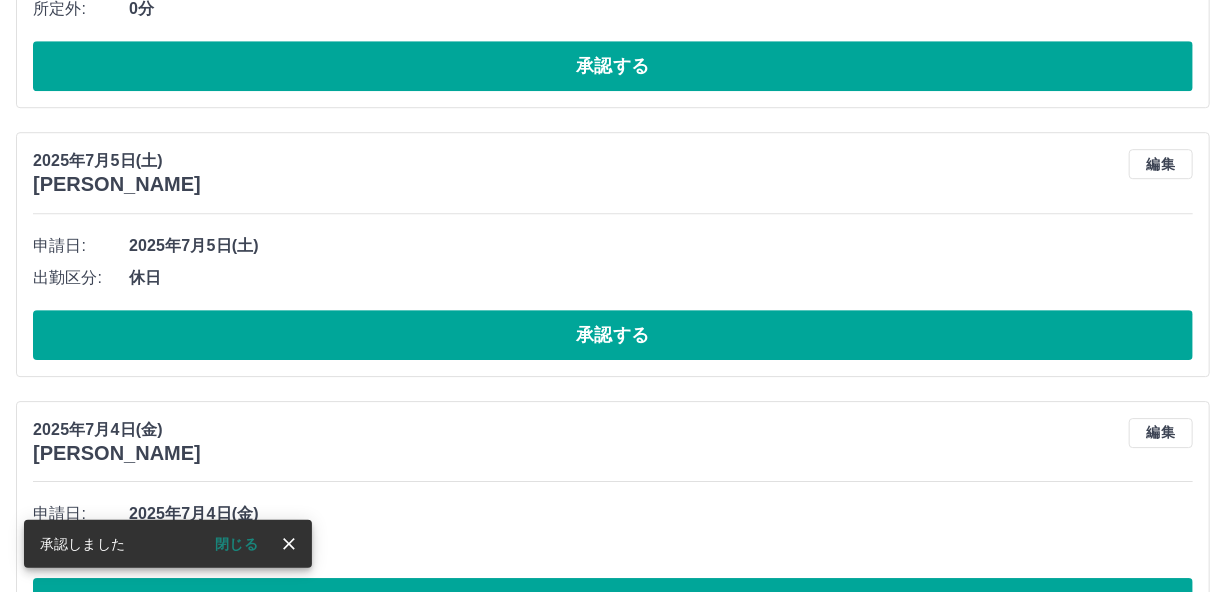 click on "閉じる" at bounding box center (236, 544) 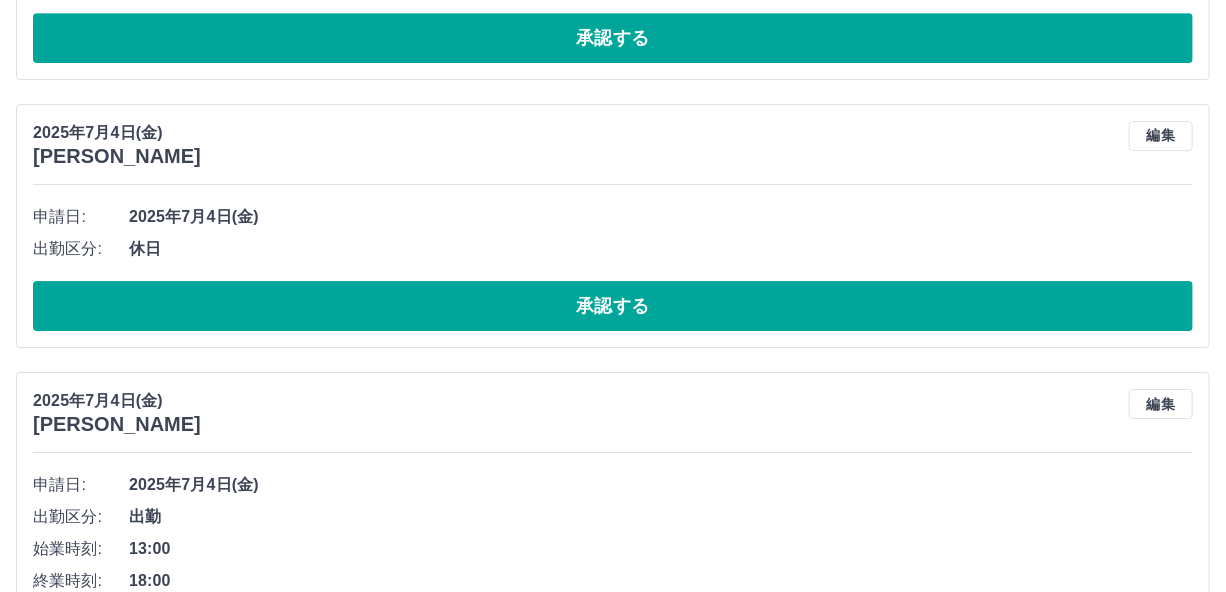 scroll, scrollTop: 2897, scrollLeft: 0, axis: vertical 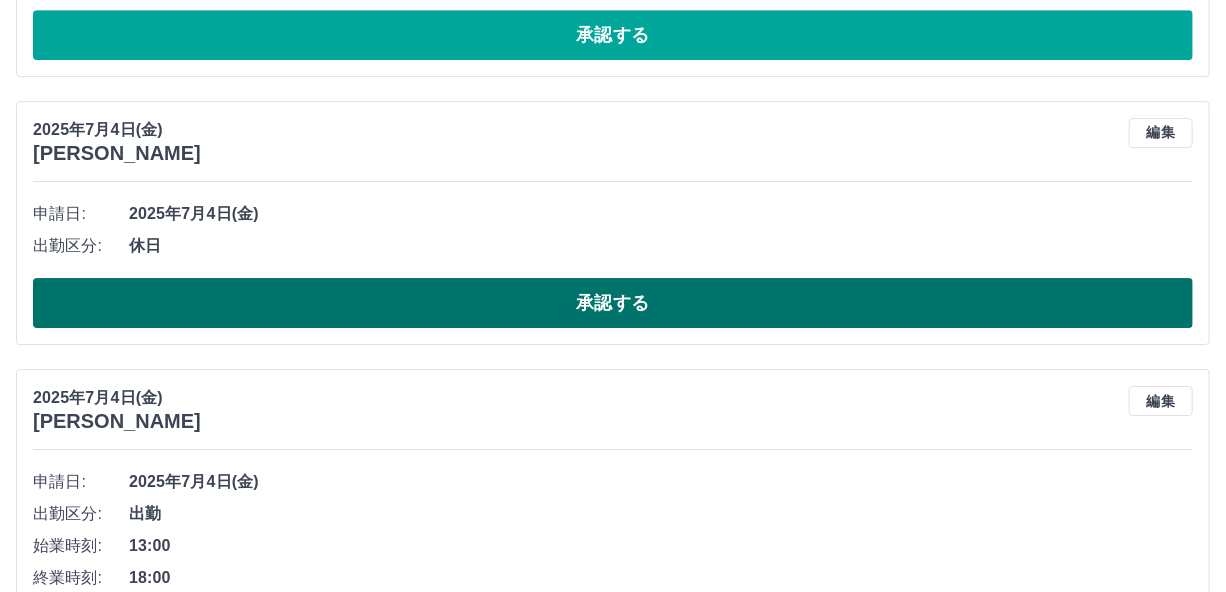 click on "承認する" at bounding box center [613, 303] 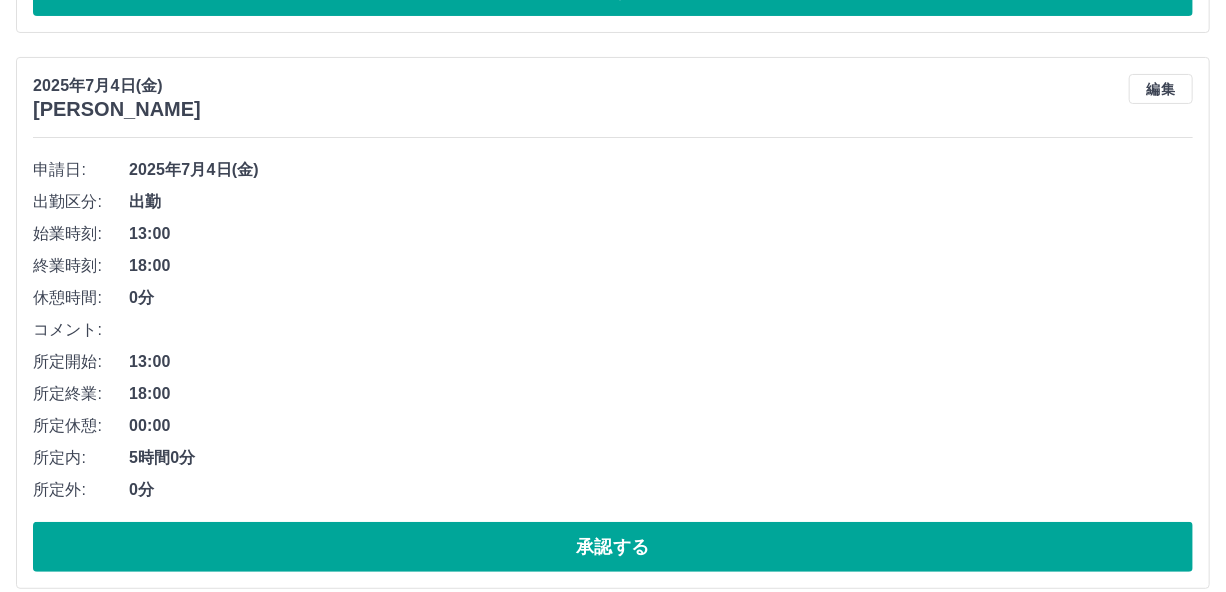 scroll, scrollTop: 3597, scrollLeft: 0, axis: vertical 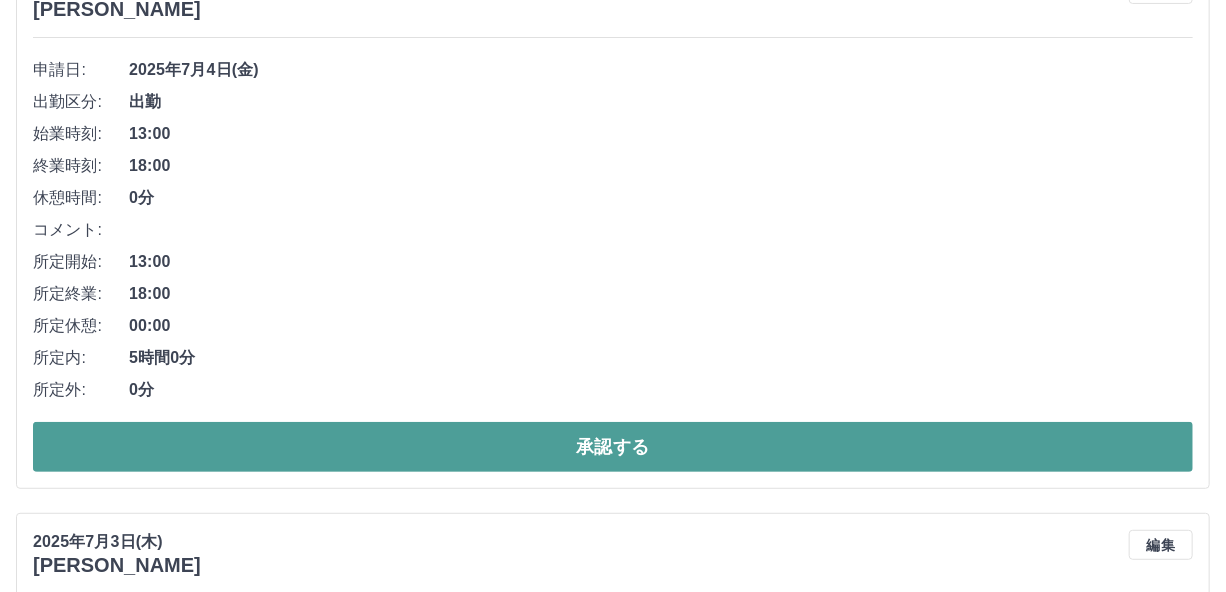 click on "承認する" at bounding box center [613, 447] 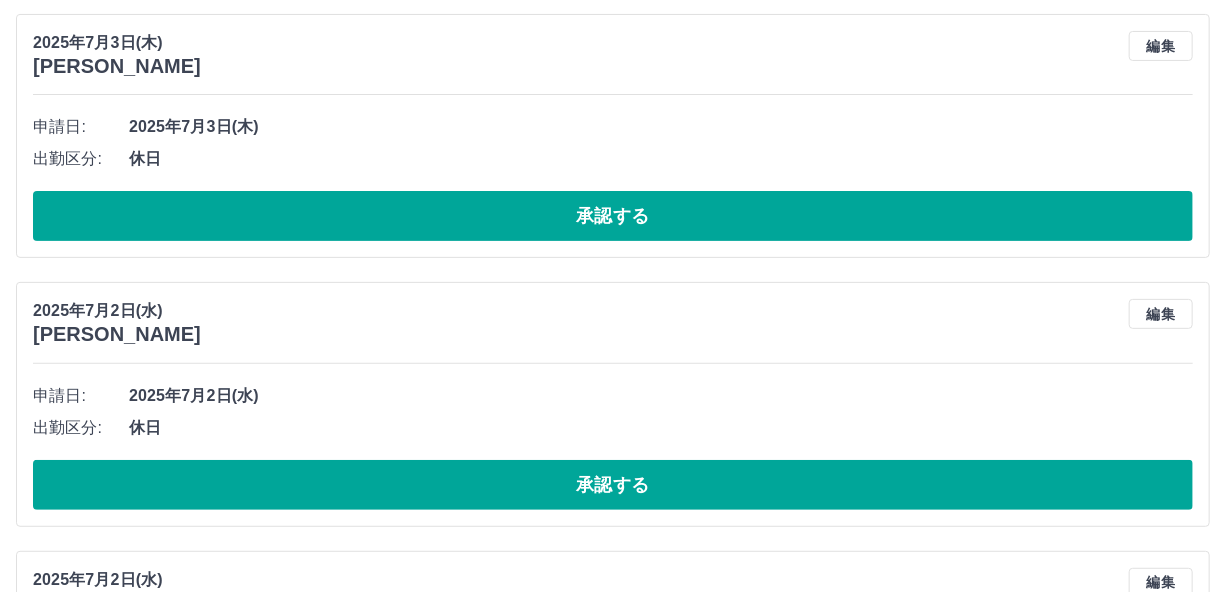 scroll, scrollTop: 3541, scrollLeft: 0, axis: vertical 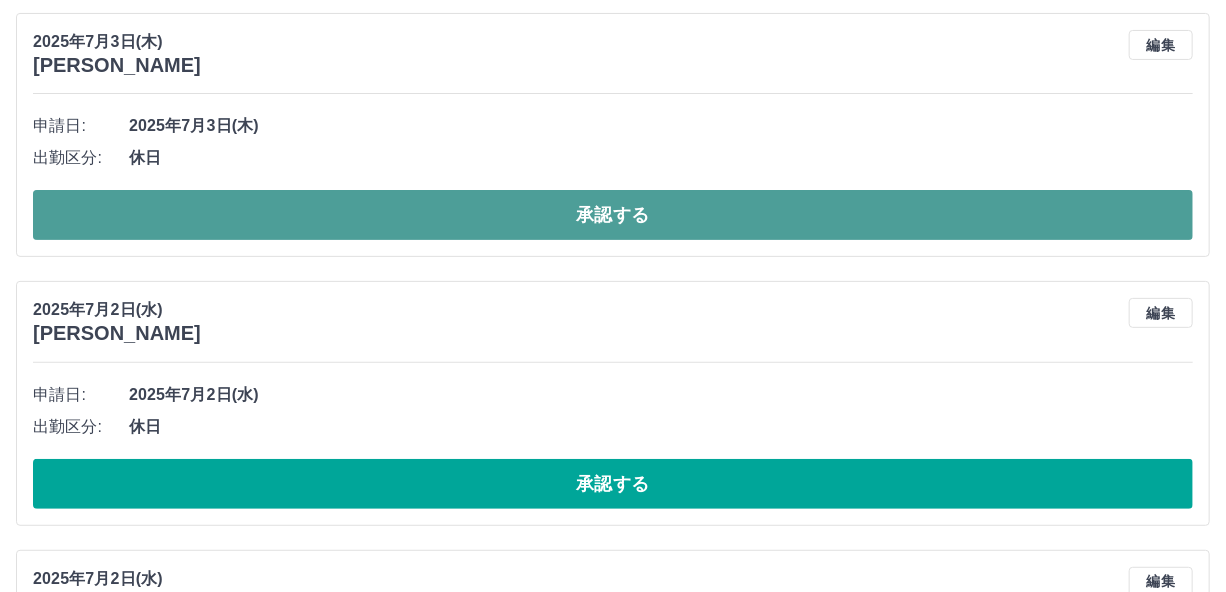 click on "承認する" at bounding box center (613, 215) 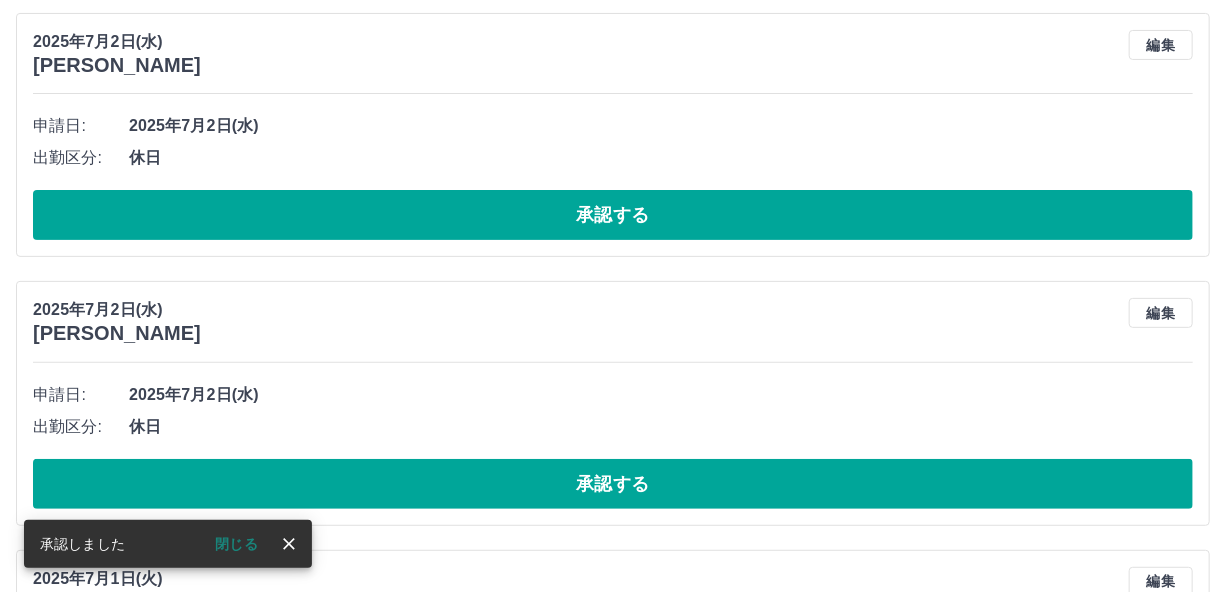 scroll, scrollTop: 3273, scrollLeft: 0, axis: vertical 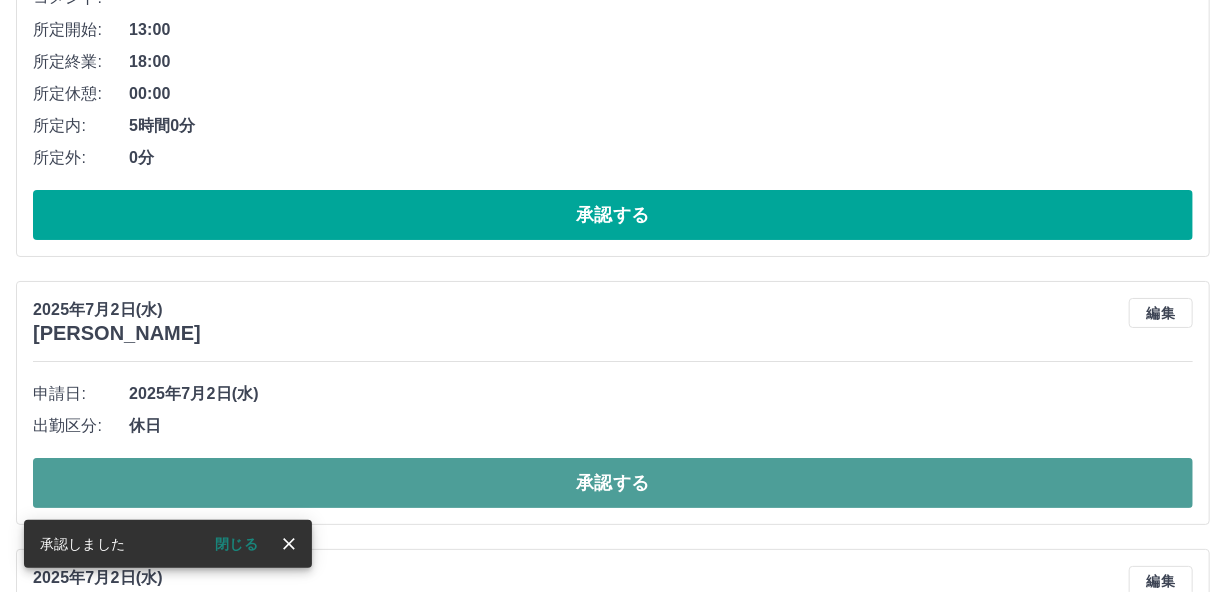 click on "承認する" at bounding box center (613, 483) 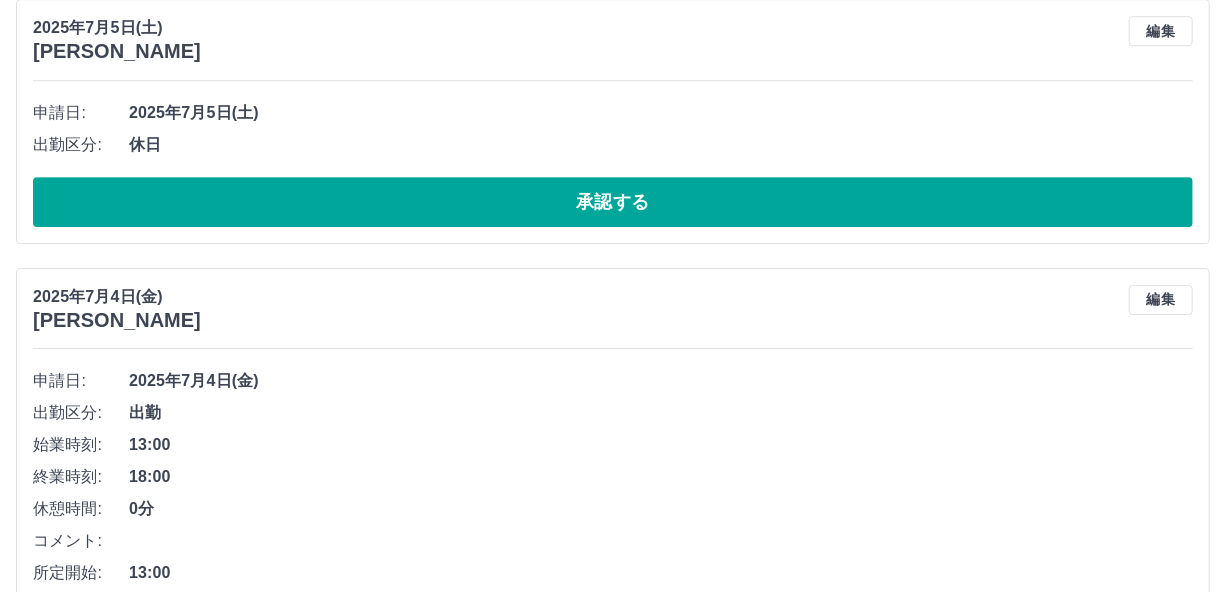 scroll, scrollTop: 2696, scrollLeft: 0, axis: vertical 